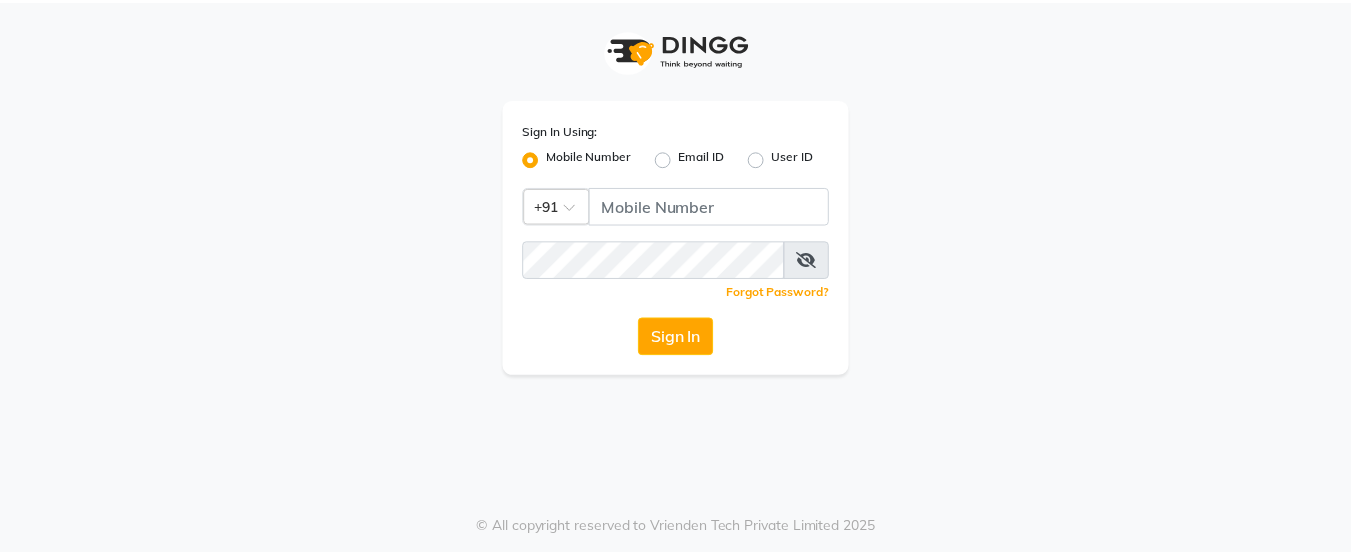 scroll, scrollTop: 0, scrollLeft: 0, axis: both 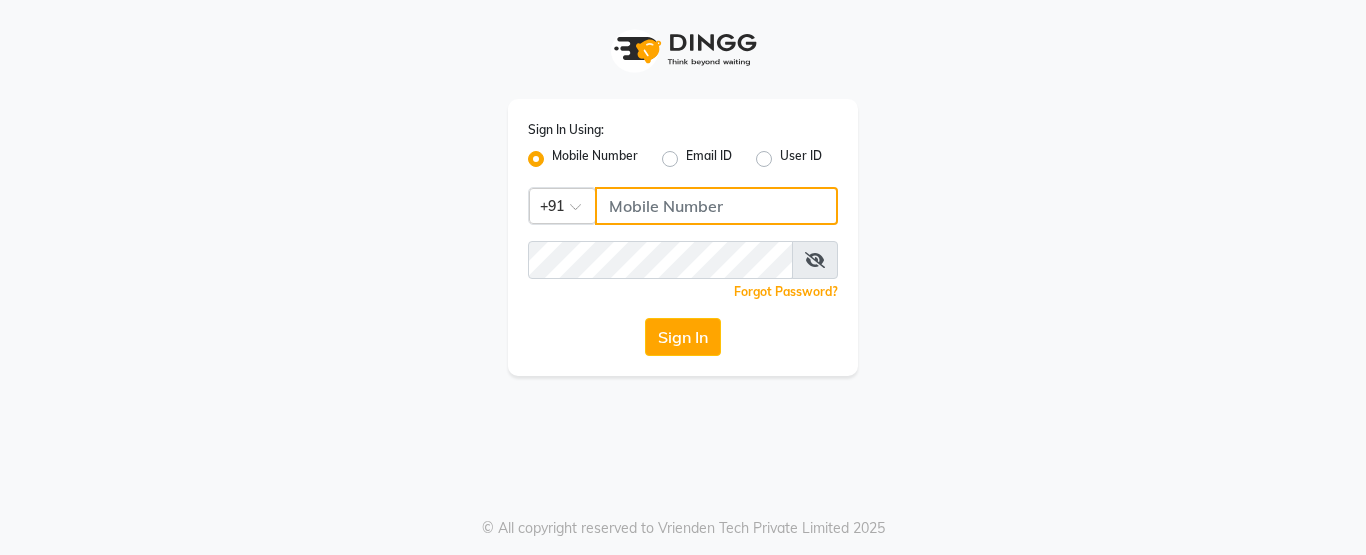 click 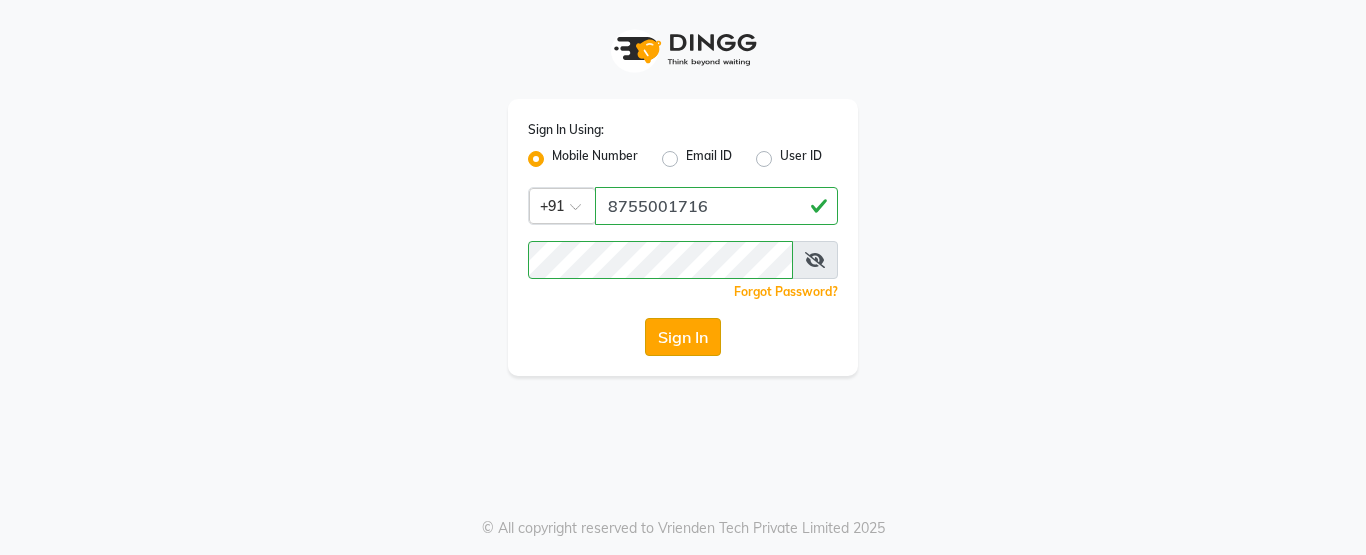 click on "Sign In" 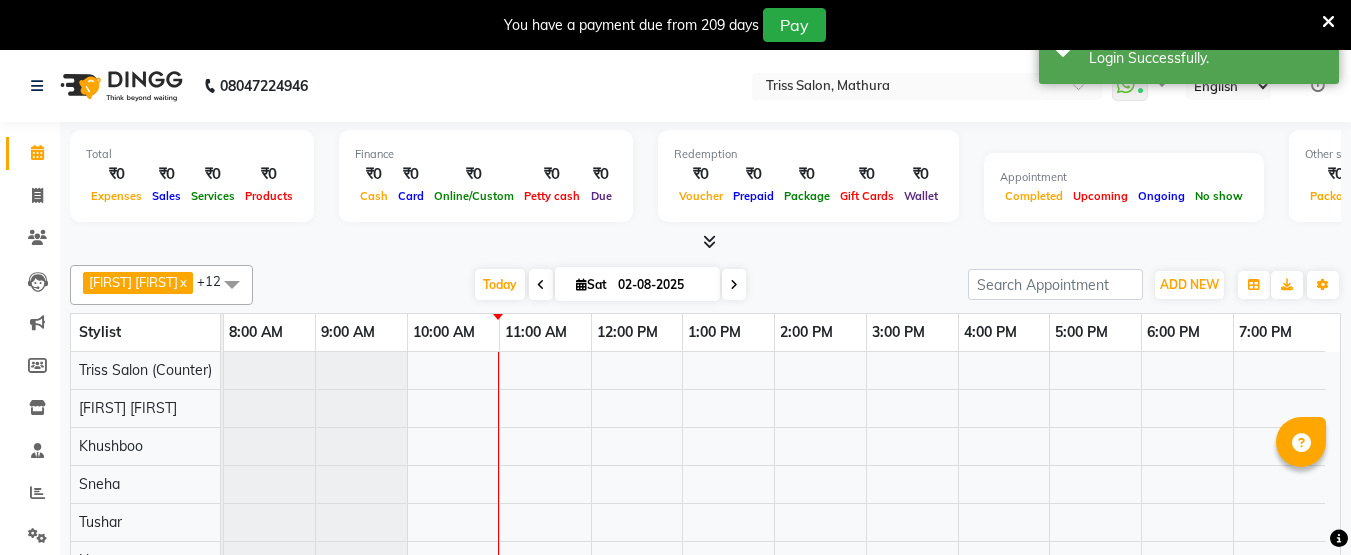 select on "en" 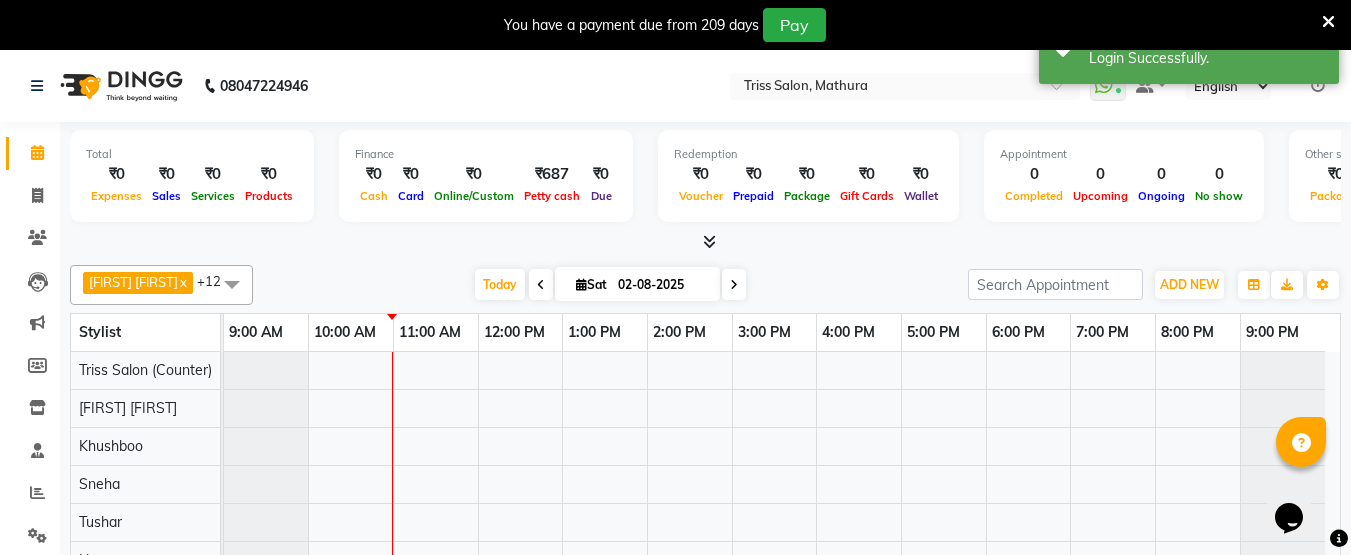 scroll, scrollTop: 0, scrollLeft: 0, axis: both 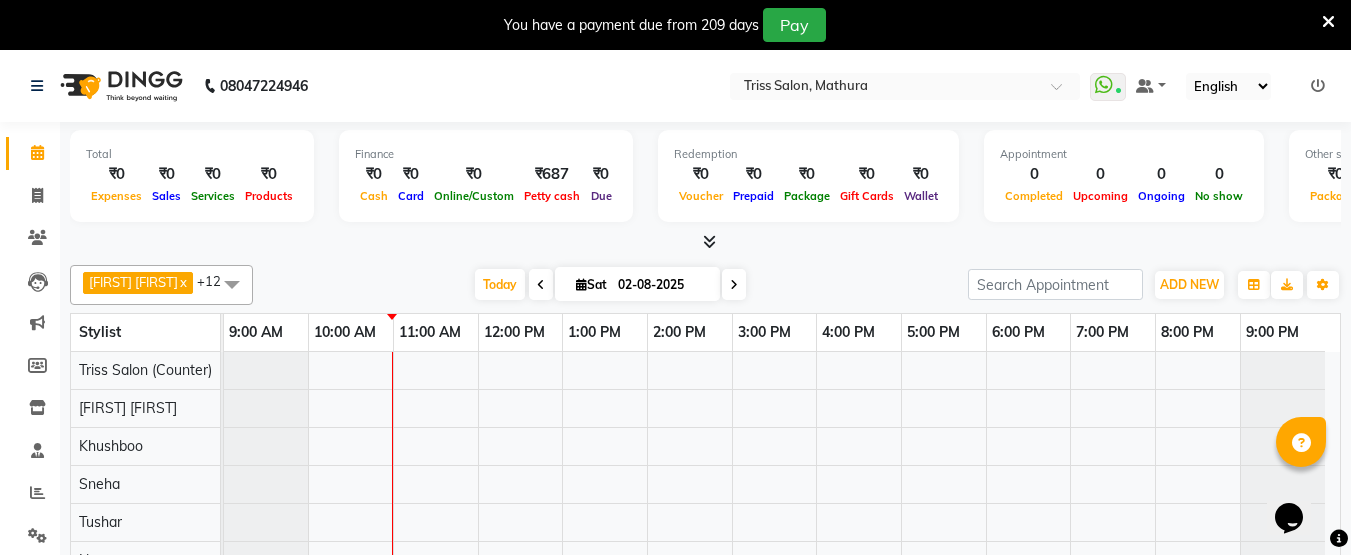 click on "Total  ₹0  Expenses ₹0  Sales ₹0  Services ₹0  Products Finance  ₹0  Cash ₹0  Card ₹0  Online/Custom ₹687 Petty cash ₹0 Due  Redemption  ₹0 Voucher ₹0 Prepaid ₹0 Package ₹0  Gift Cards ₹0  Wallet  Appointment  0 Completed 0 Upcoming 0 Ongoing 0 No show  Other sales  ₹0  Packages ₹0  Memberships ₹0  Vouchers ₹0  Prepaids ₹0  Gift Cards [FIRST]  x Chanda  x Imran   x Irshad   x [FIRST] [FIRST]  x [FIRST]  x [FIRST]  x [FIRST]  x [FIRST]  x [FIRST]  x [FIRST]  x [FIRST]  x +12 UnSelect All [FIRST] [FIRST] [FIRST] [FIRST] [FIRST] ([FIRST]) [FIRST] [FIRST] [FIRST] [FIRST] [FIRST] [FIRST] [FIRST] Today  Sat [DATE] Toggle Dropdown Add Appointment Add Invoice Add Expense Add Attendance Add Client Add Transaction Toggle Dropdown Add Appointment Add Invoice Add Expense Add Attendance Add Client ADD NEW Toggle Dropdown Add Appointment Add Invoice Add Expense Add Attendance Add Client Add Transaction [FIRST]  x Chanda  x Imran   x Irshad   x x x x x" 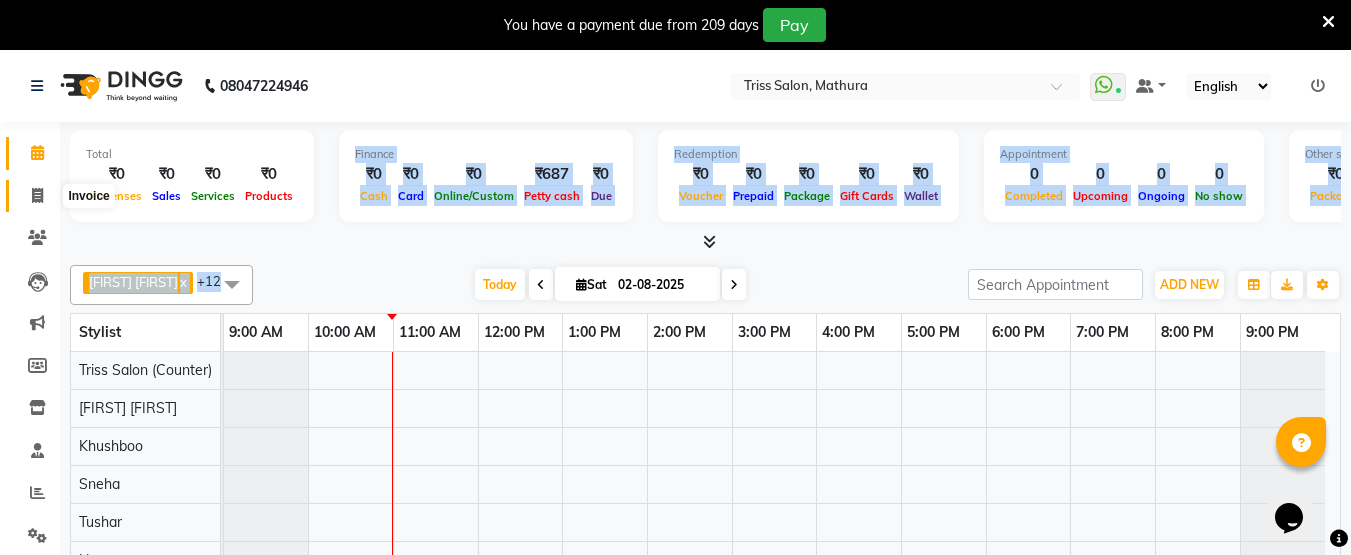 click 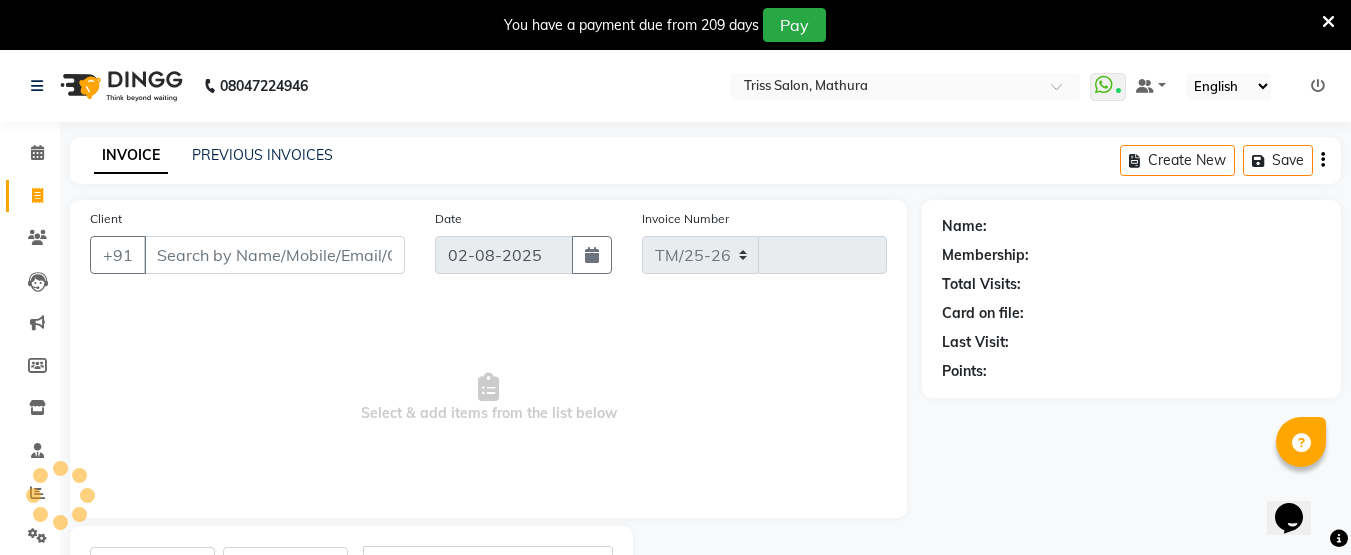 select on "4304" 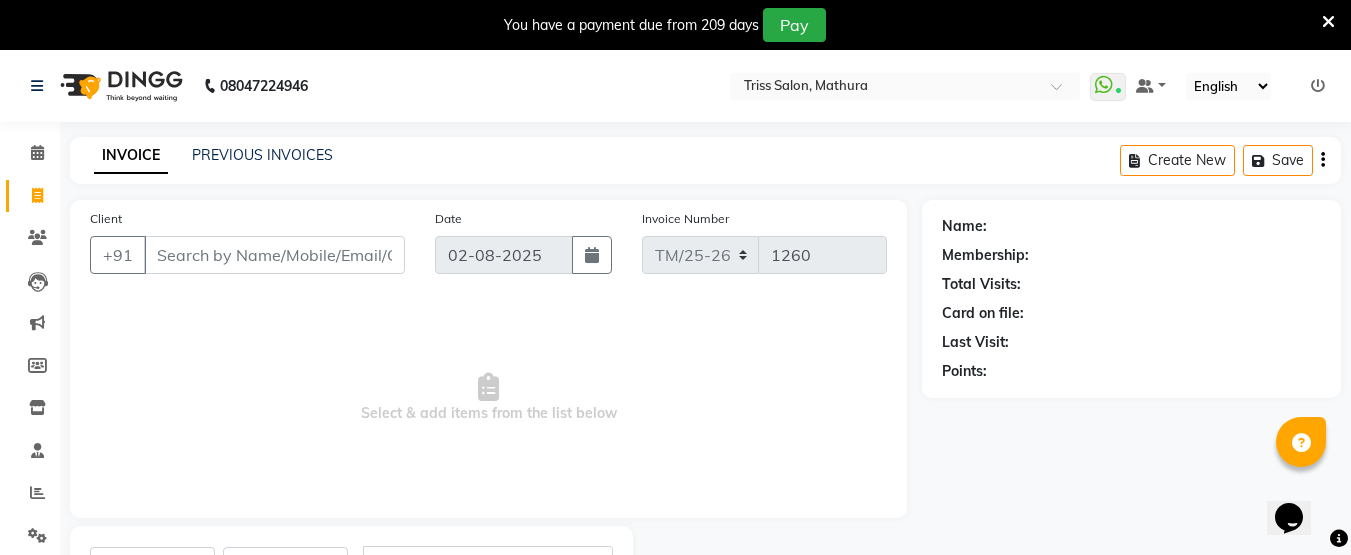 click on "Client" at bounding box center (274, 255) 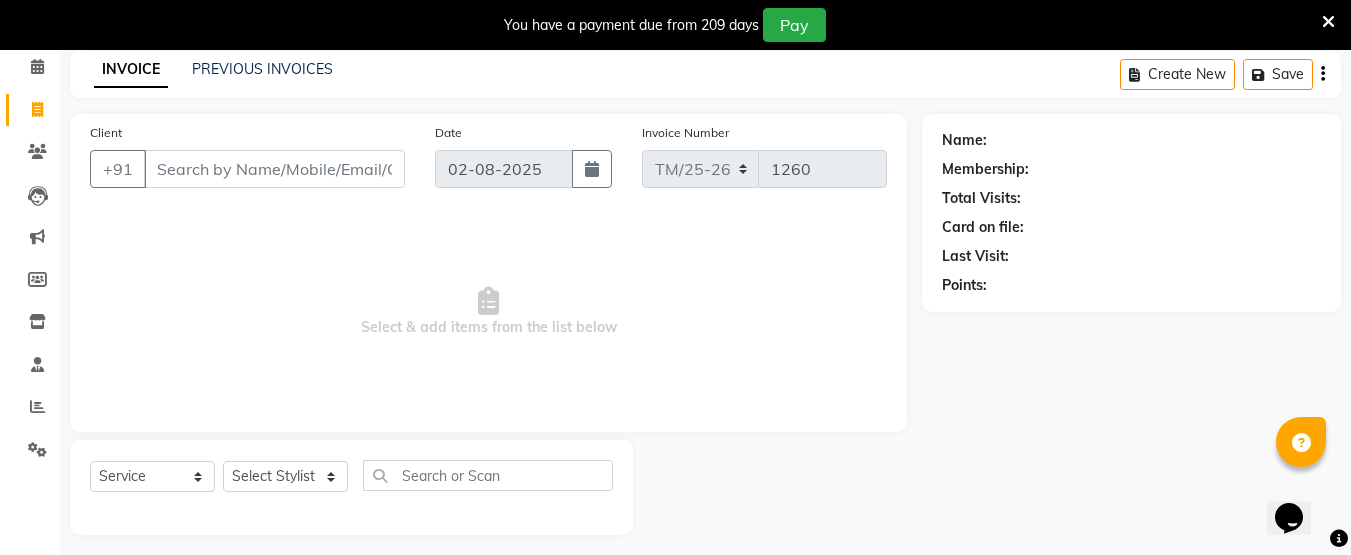 scroll, scrollTop: 96, scrollLeft: 0, axis: vertical 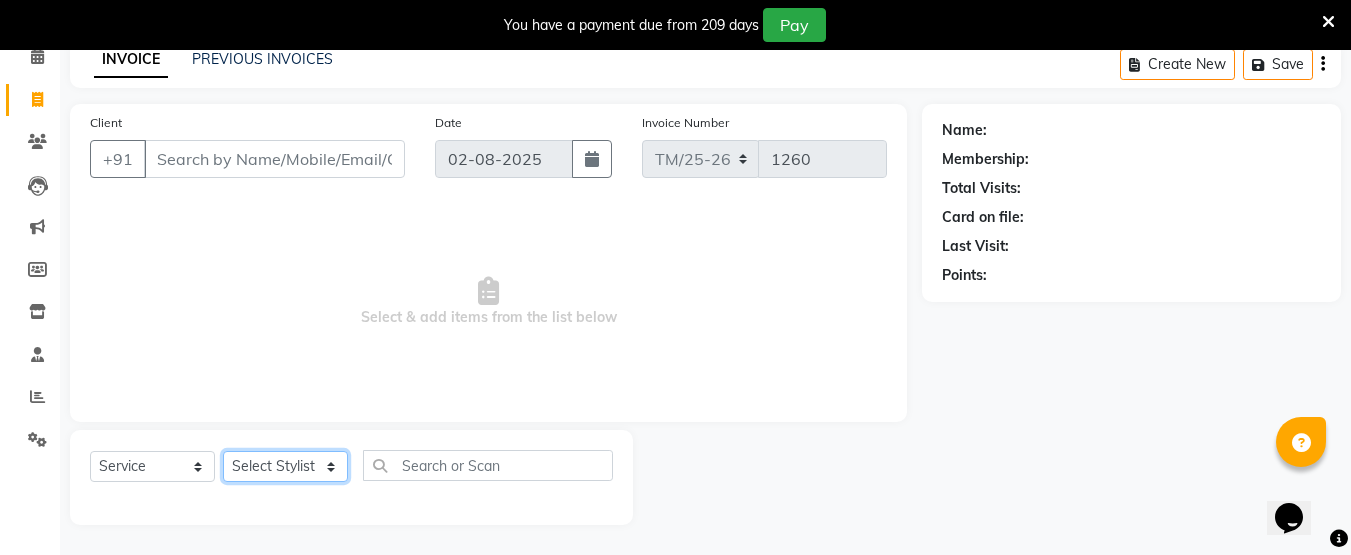 click on "Select Stylist [FIRST] [FIRST] [FIRST] [FIRST] [FIRST] ([FIRST]) [FIRST] [FIRST] [FIRST] [FIRST] [FIRST] [FIRST] [FIRST]" 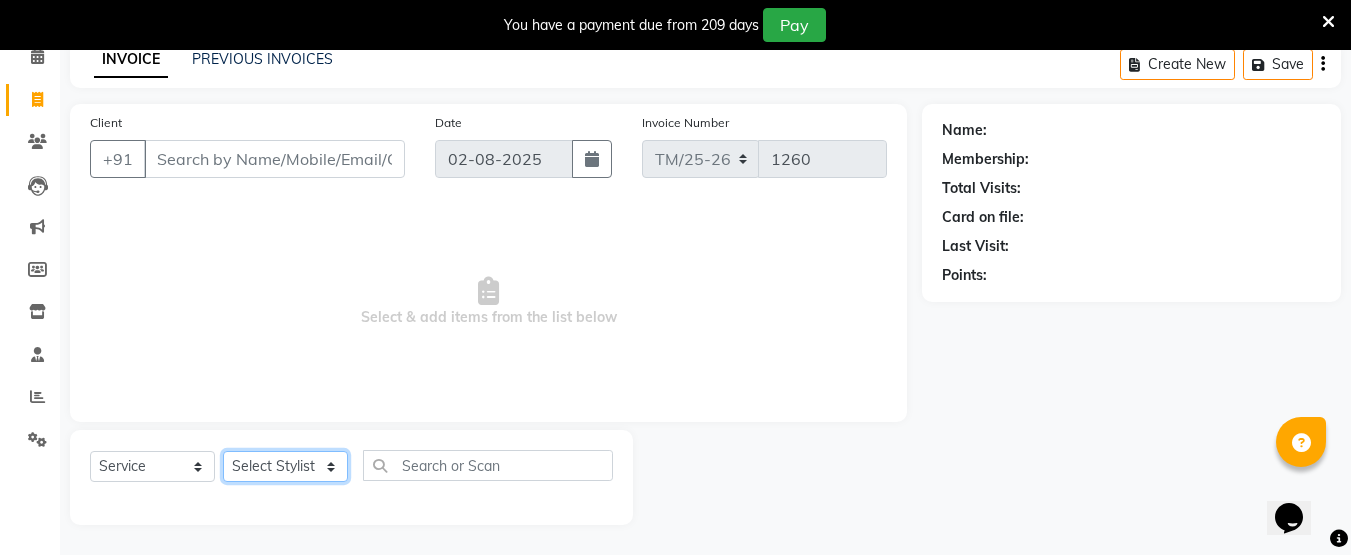 click on "Select Stylist [FIRST] [FIRST] [FIRST] [FIRST] [FIRST] ([FIRST]) [FIRST] [FIRST] [FIRST] [FIRST] [FIRST] [FIRST] [FIRST]" 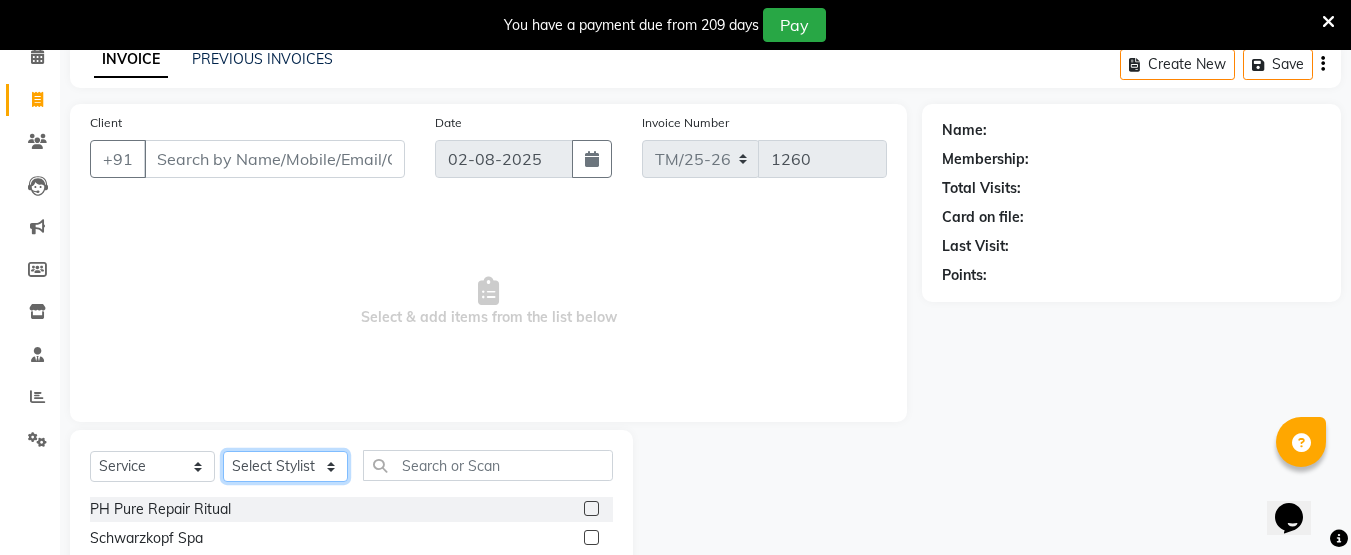 click on "Select Stylist [FIRST] [FIRST] [FIRST] [FIRST] [FIRST] ([FIRST]) [FIRST] [FIRST] [FIRST] [FIRST] [FIRST] [FIRST] [FIRST]" 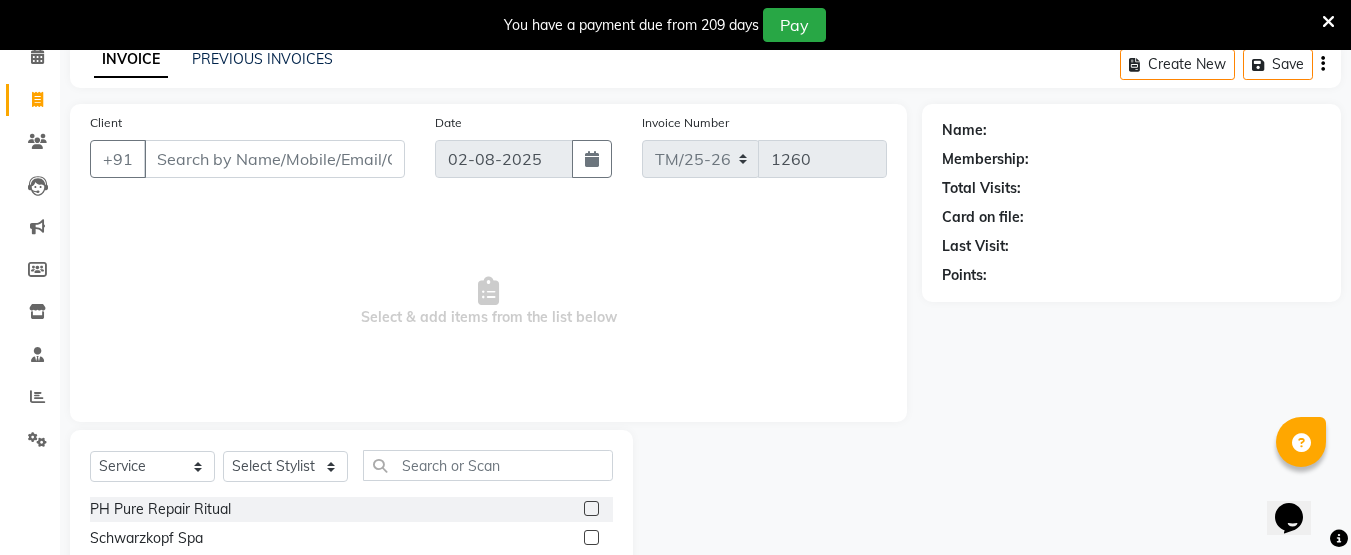 click on "Select & add items from the list below" at bounding box center [488, 302] 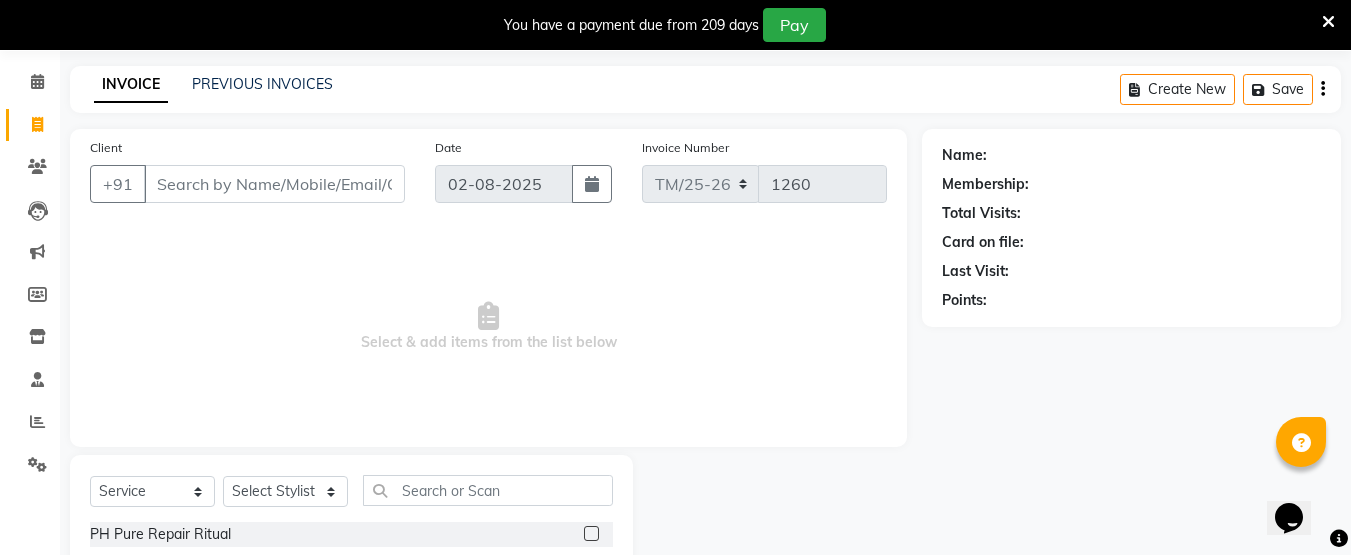 scroll, scrollTop: 0, scrollLeft: 0, axis: both 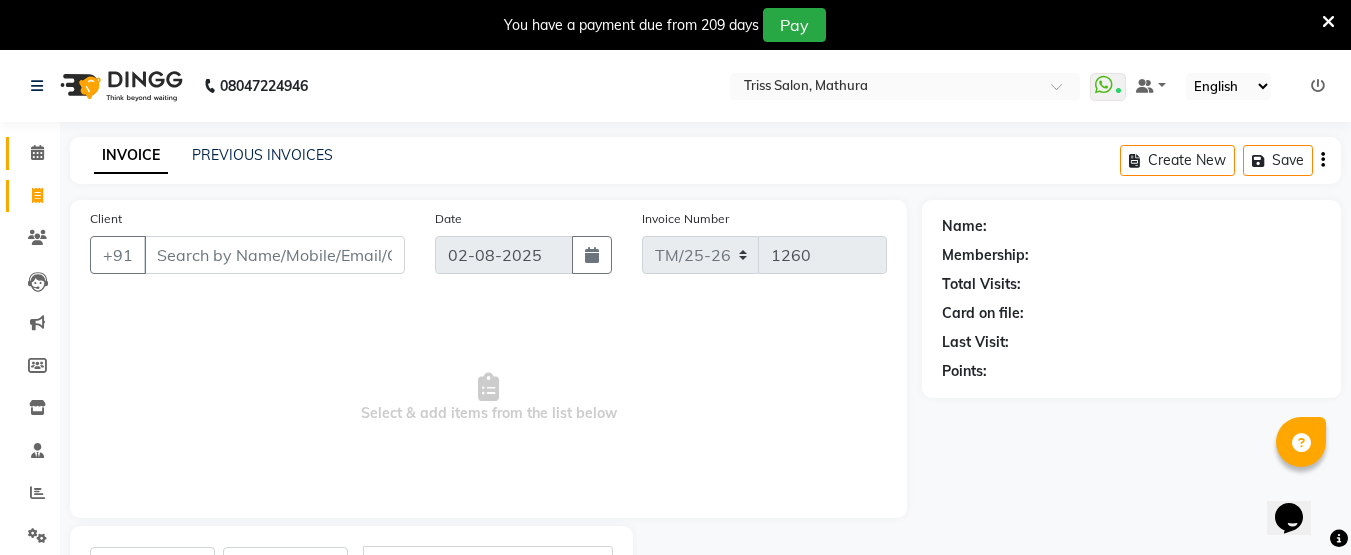 click 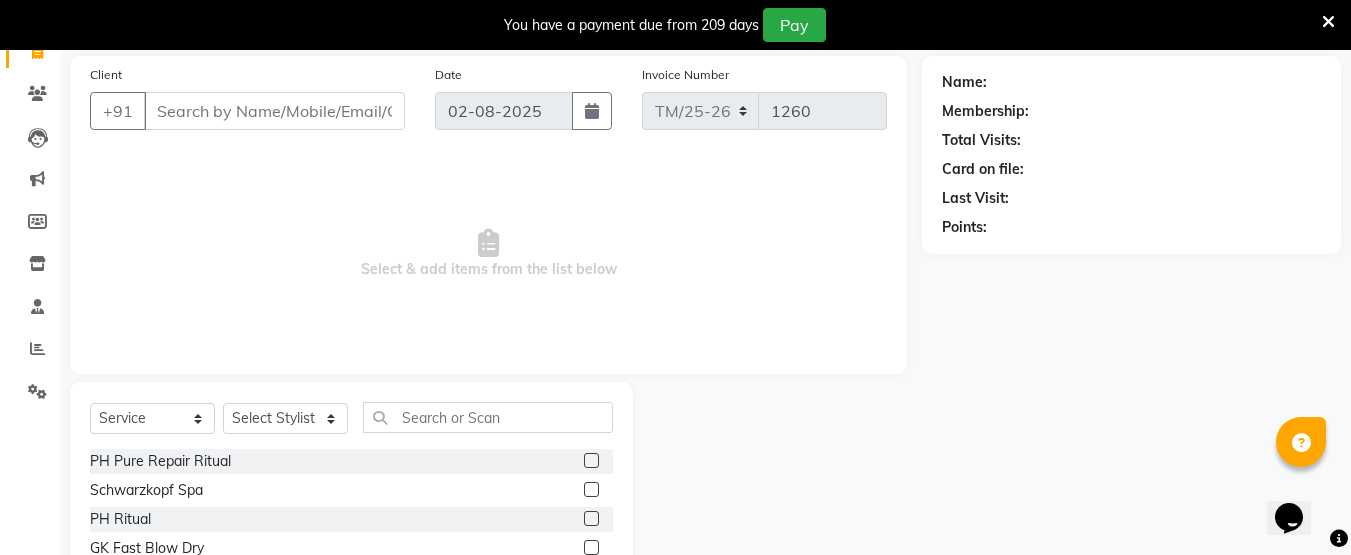 scroll, scrollTop: 138, scrollLeft: 0, axis: vertical 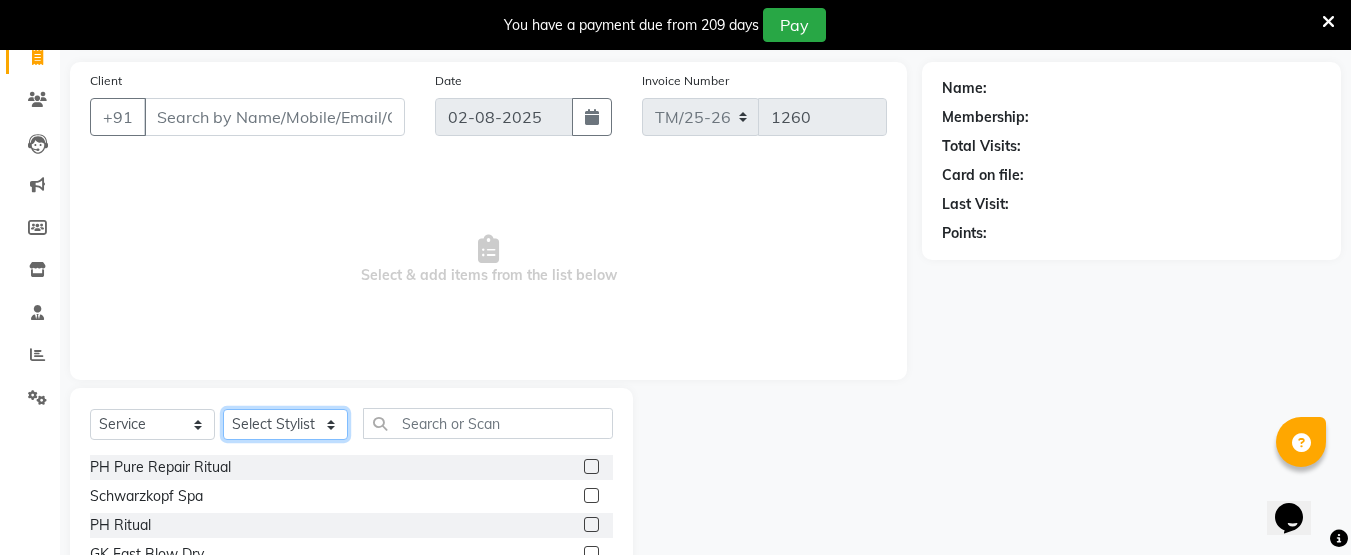 click on "Select Stylist [FIRST] [FIRST] [FIRST] [FIRST] [FIRST] ([FIRST]) [FIRST] [FIRST] [FIRST] [FIRST] [FIRST] [FIRST] [FIRST]" 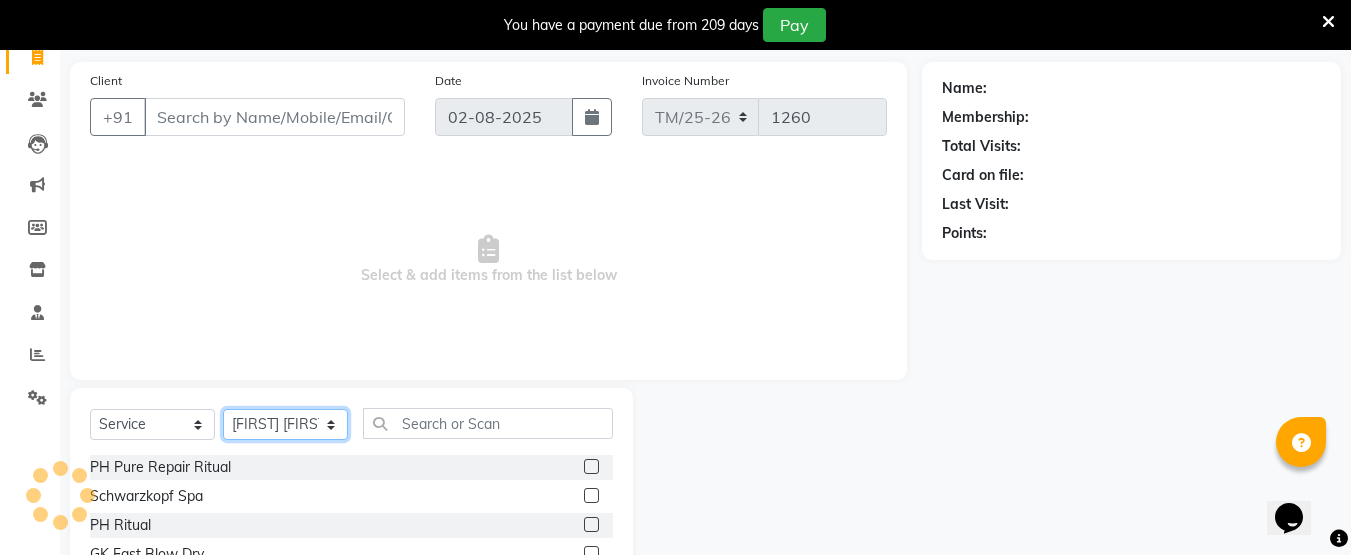 click on "Select Stylist [FIRST] [FIRST] [FIRST] [FIRST] [FIRST] ([FIRST]) [FIRST] [FIRST] [FIRST] [FIRST] [FIRST] [FIRST] [FIRST]" 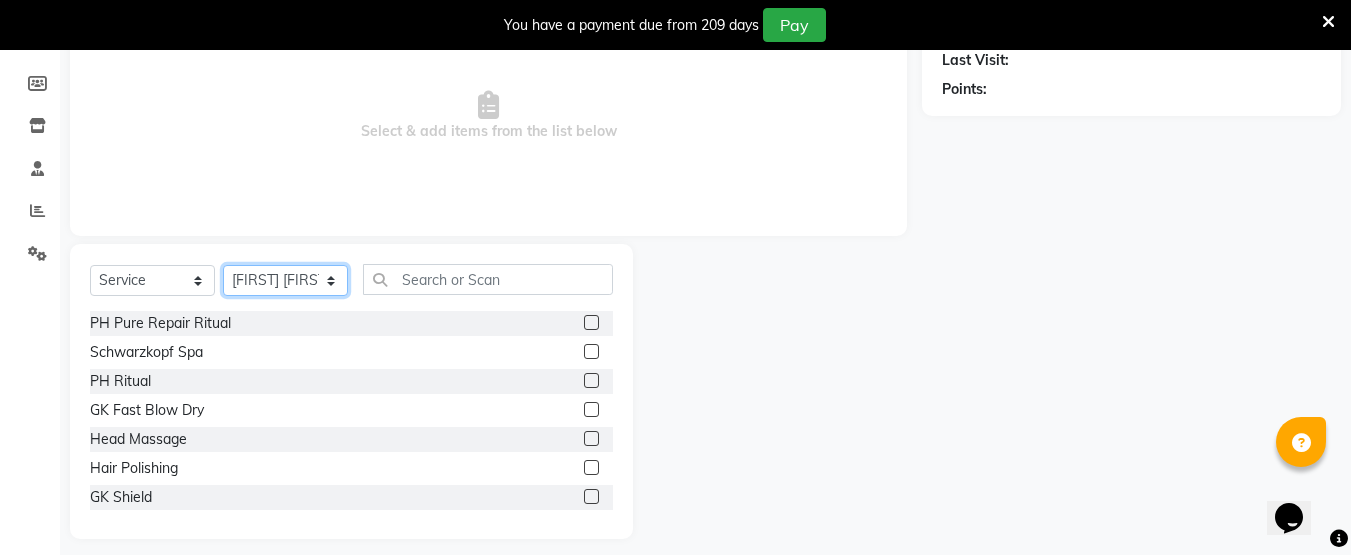 scroll, scrollTop: 281, scrollLeft: 0, axis: vertical 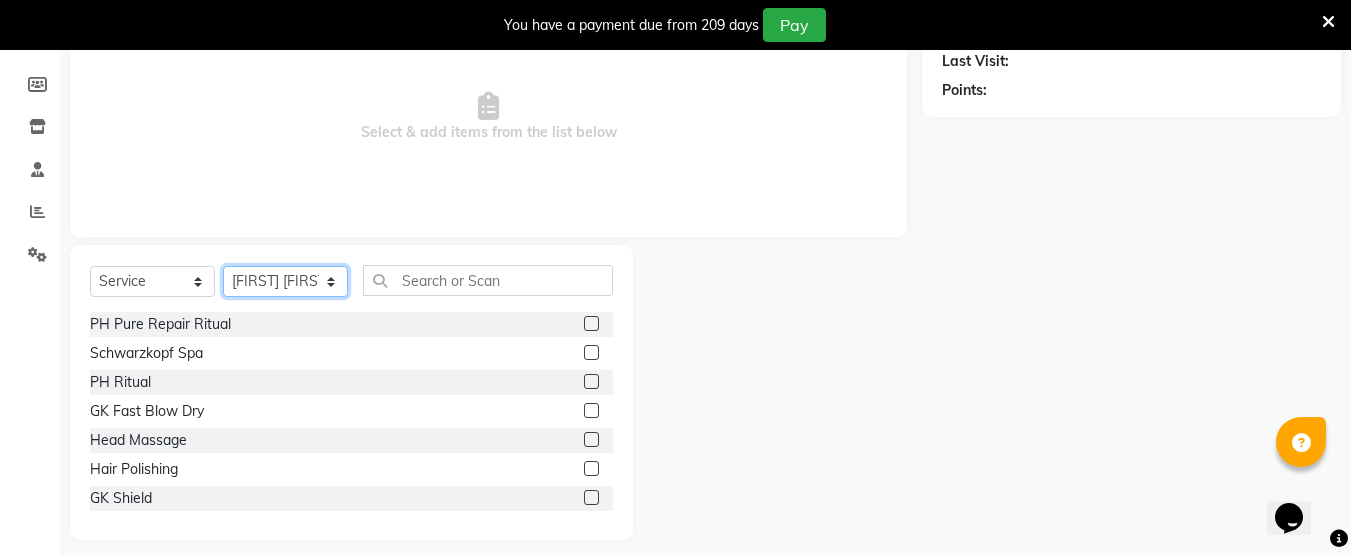 click on "Select Stylist [FIRST] [FIRST] [FIRST] [FIRST] [FIRST] ([FIRST]) [FIRST] [FIRST] [FIRST] [FIRST] [FIRST] [FIRST] [FIRST]" 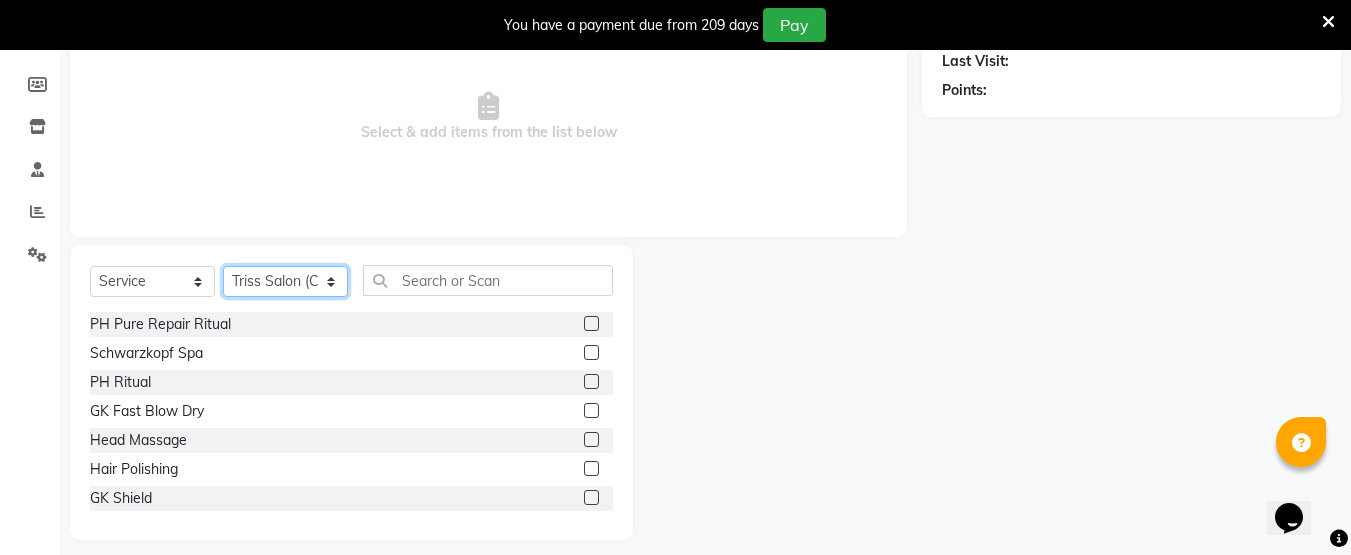 click on "Select Stylist [FIRST] [FIRST] [FIRST] [FIRST] [FIRST] ([FIRST]) [FIRST] [FIRST] [FIRST] [FIRST] [FIRST] [FIRST] [FIRST]" 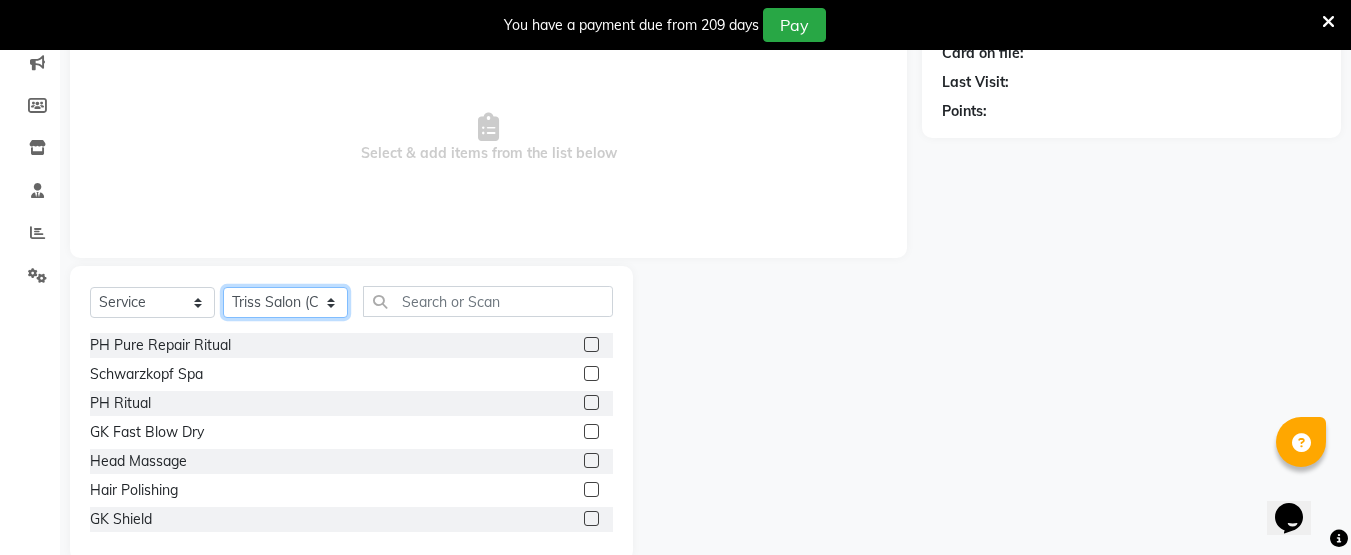 scroll, scrollTop: 261, scrollLeft: 0, axis: vertical 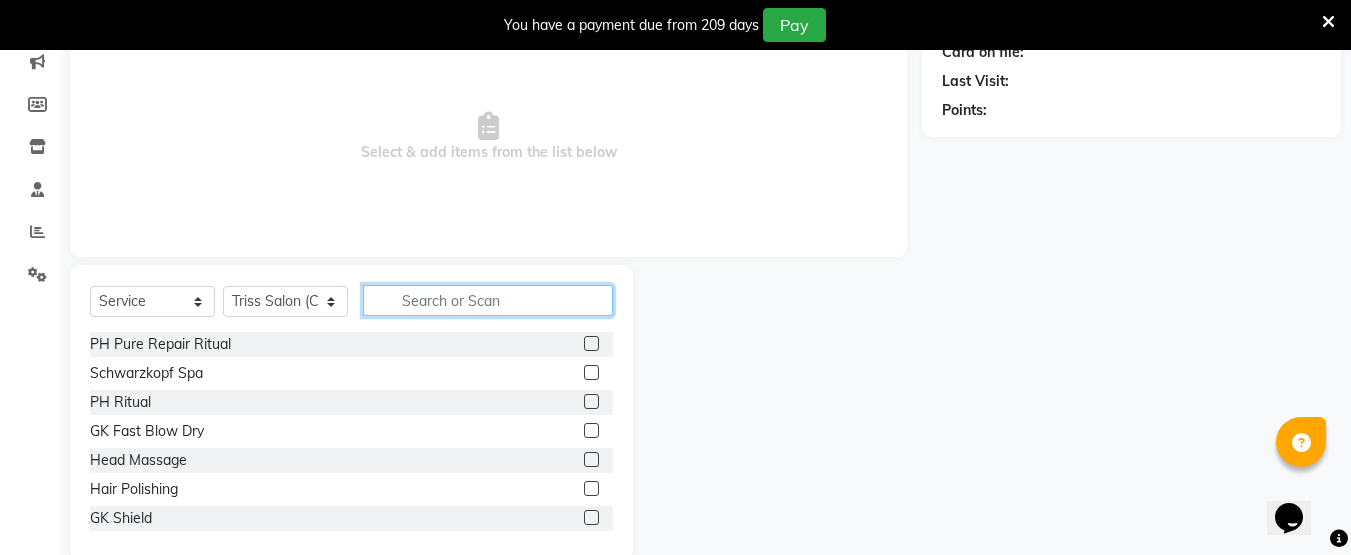 click 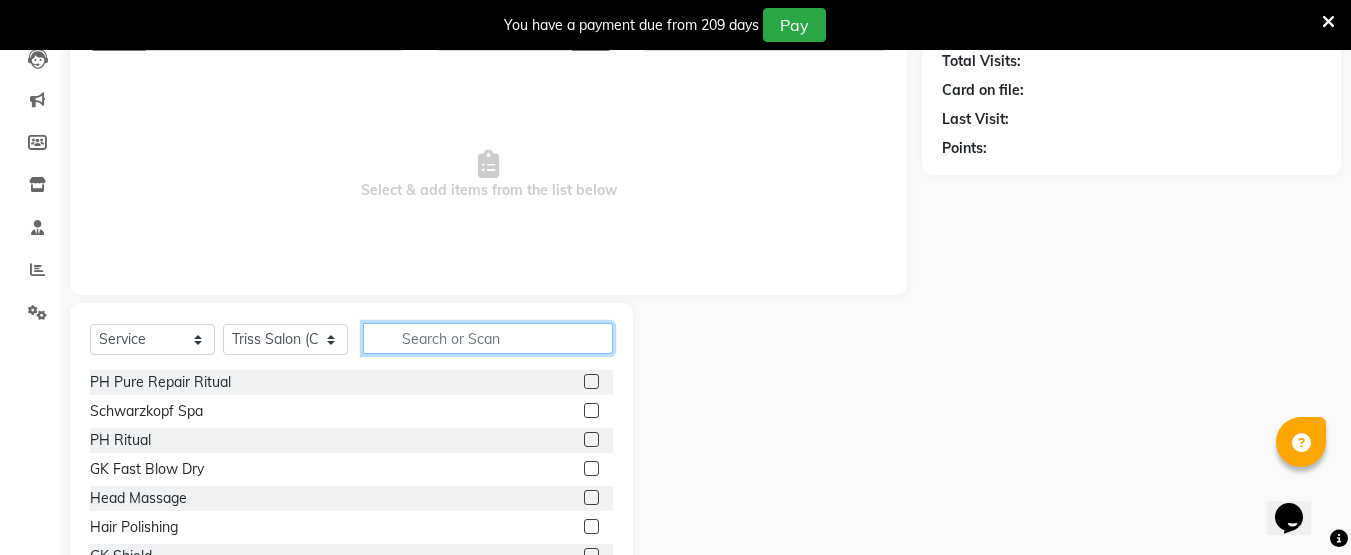 scroll, scrollTop: 201, scrollLeft: 0, axis: vertical 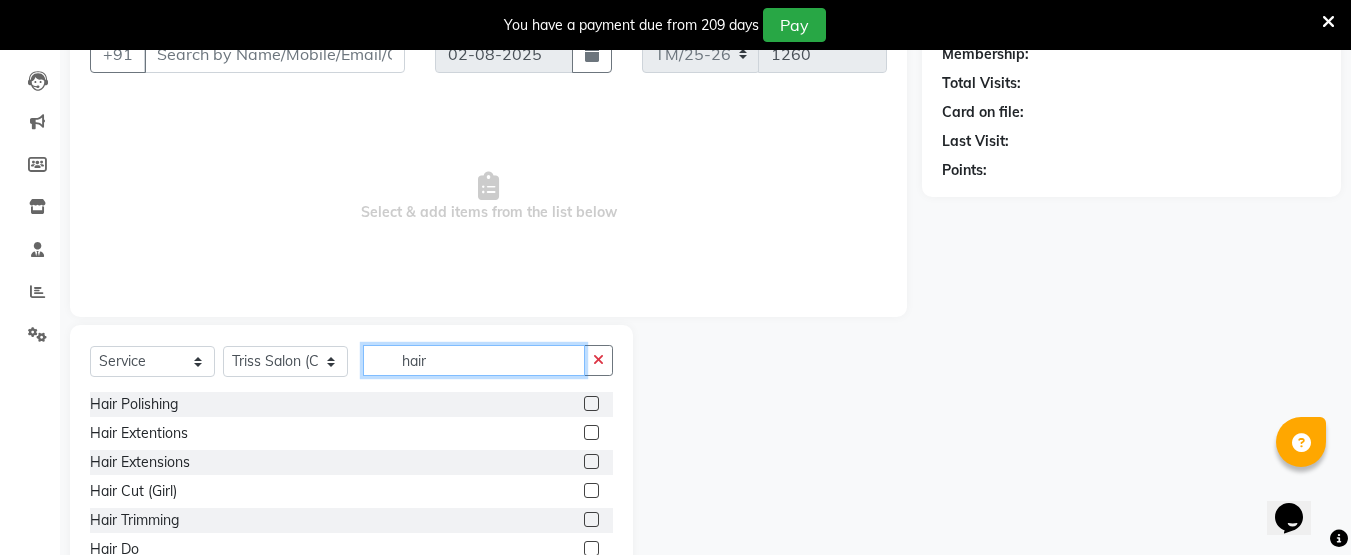 type on "hair" 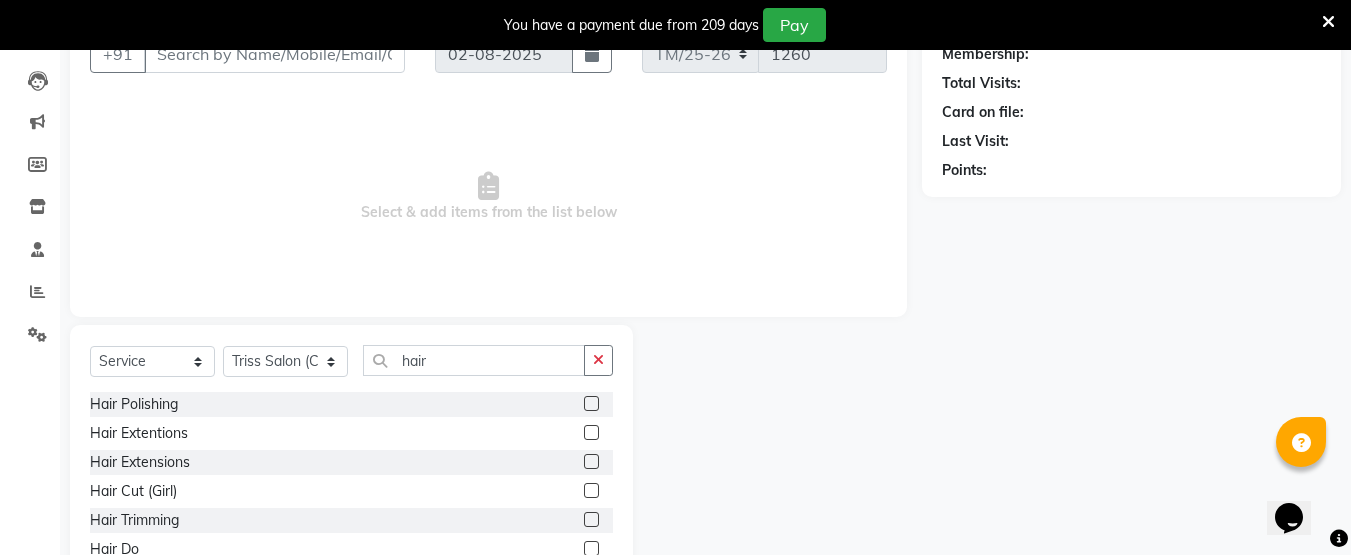 click on "Hair Cut (Girl)" 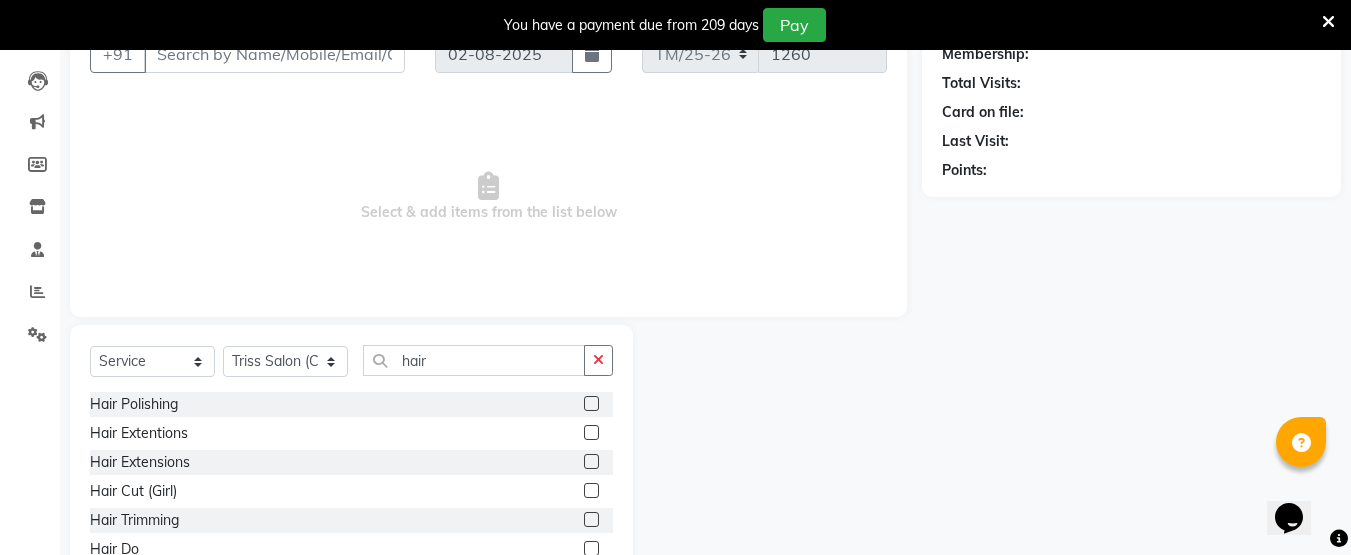scroll, scrollTop: 61, scrollLeft: 0, axis: vertical 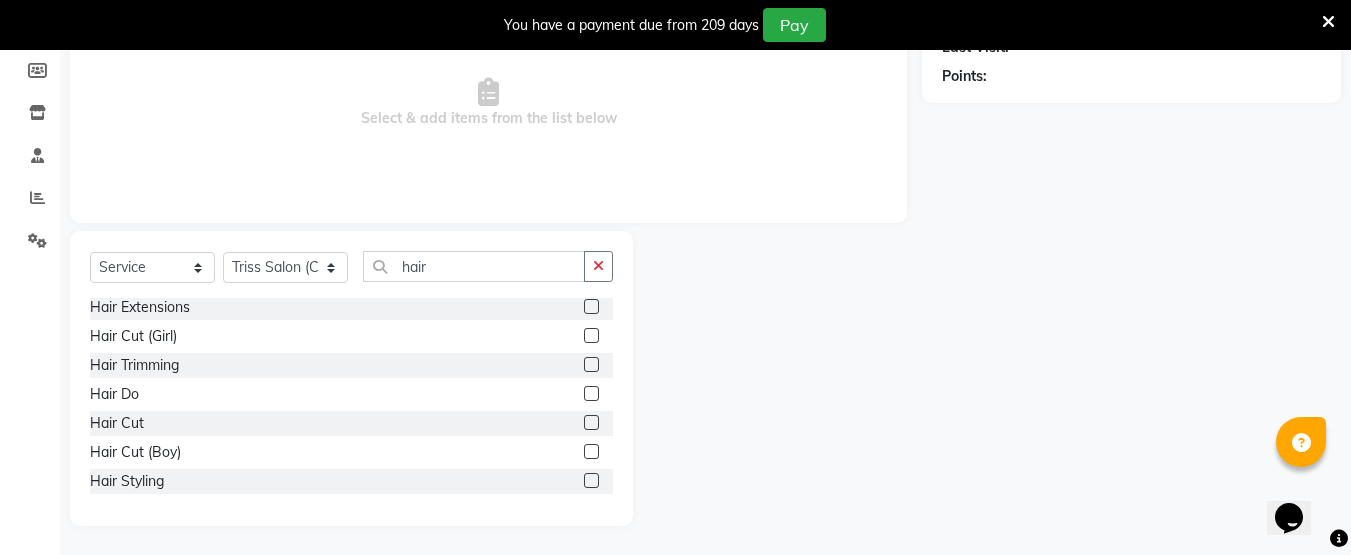 click 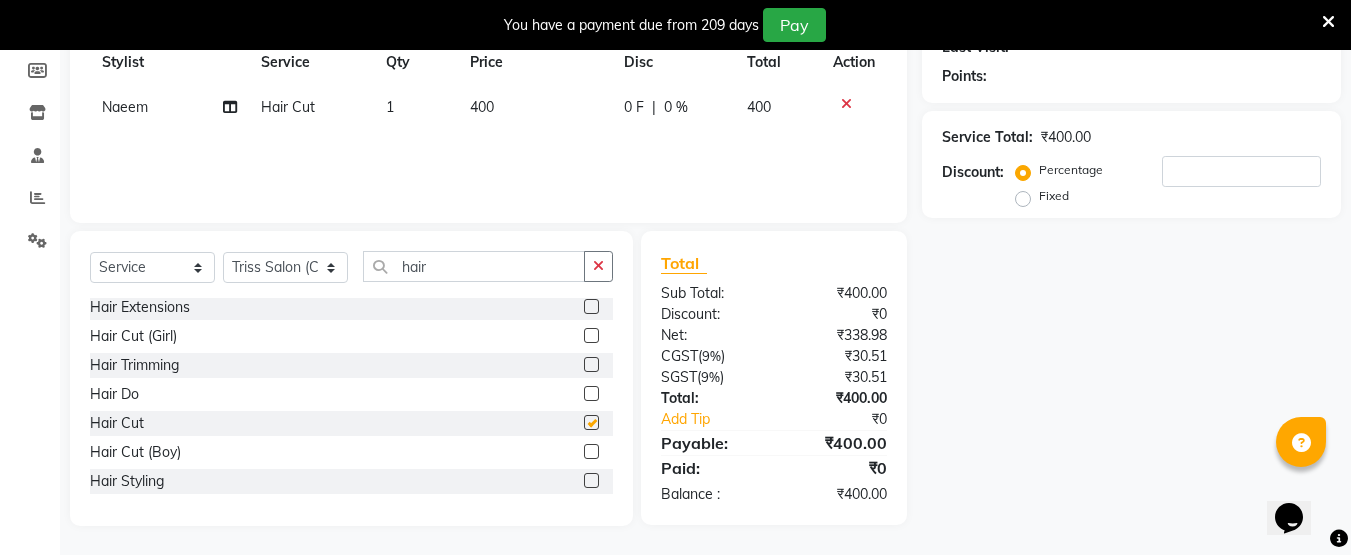 checkbox on "false" 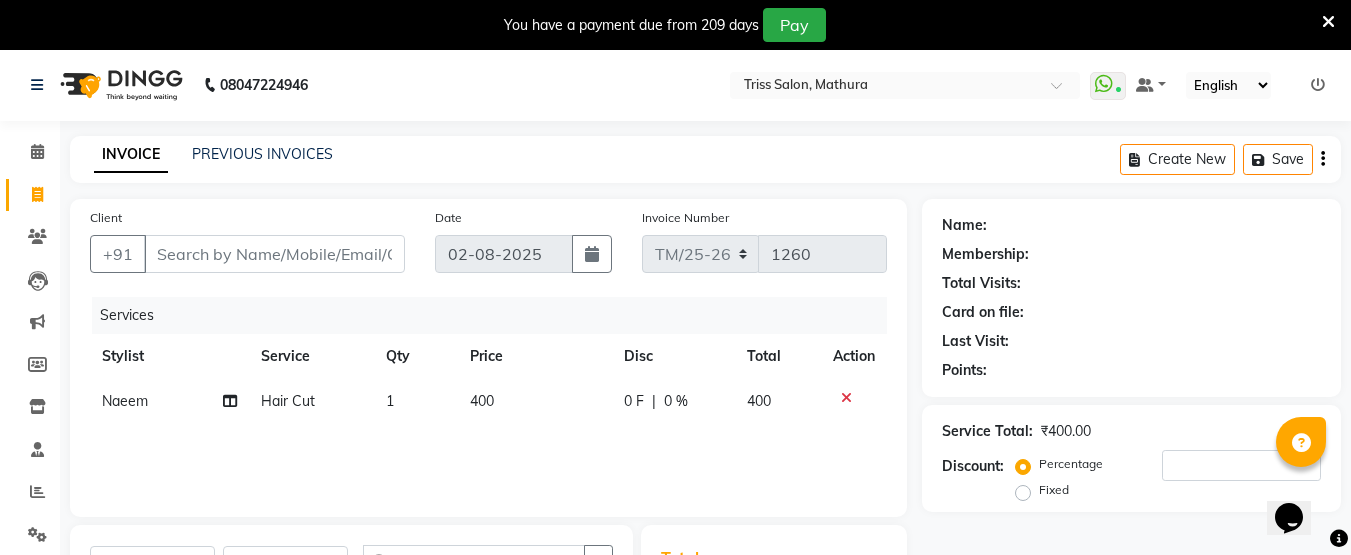 scroll, scrollTop: 0, scrollLeft: 0, axis: both 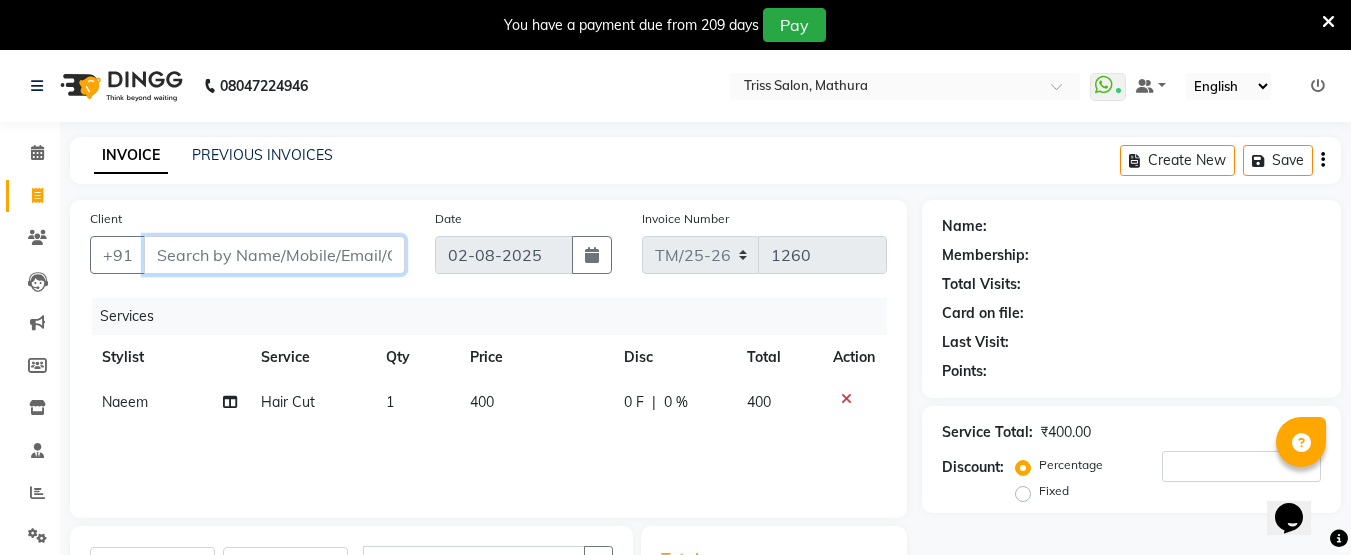 click on "Client" at bounding box center [274, 255] 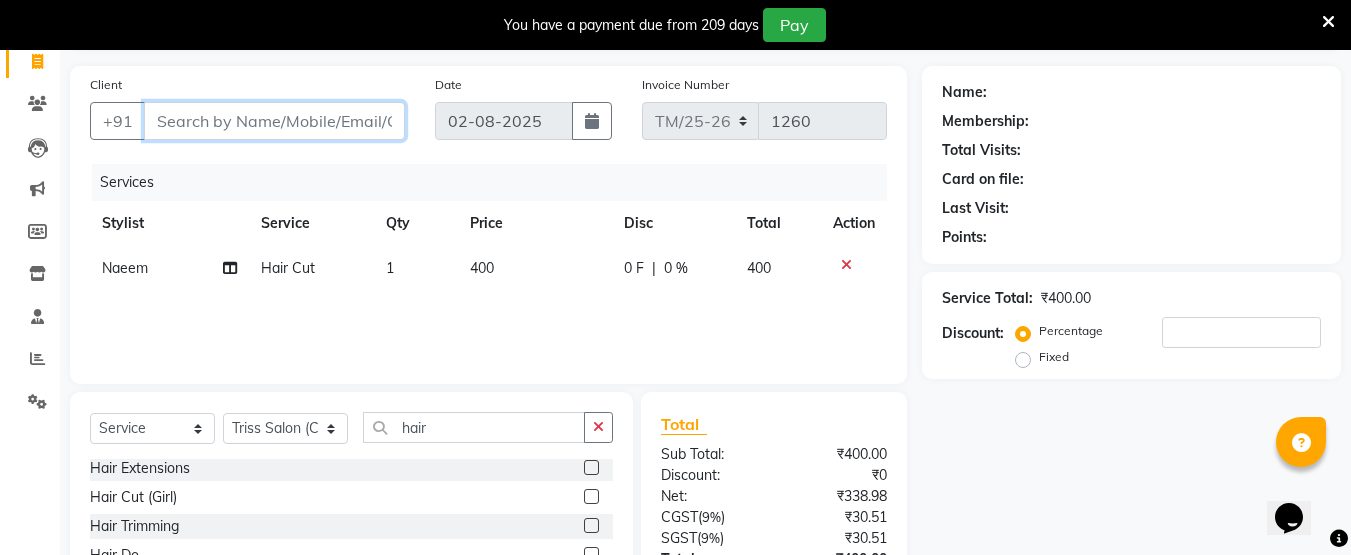 scroll, scrollTop: 0, scrollLeft: 0, axis: both 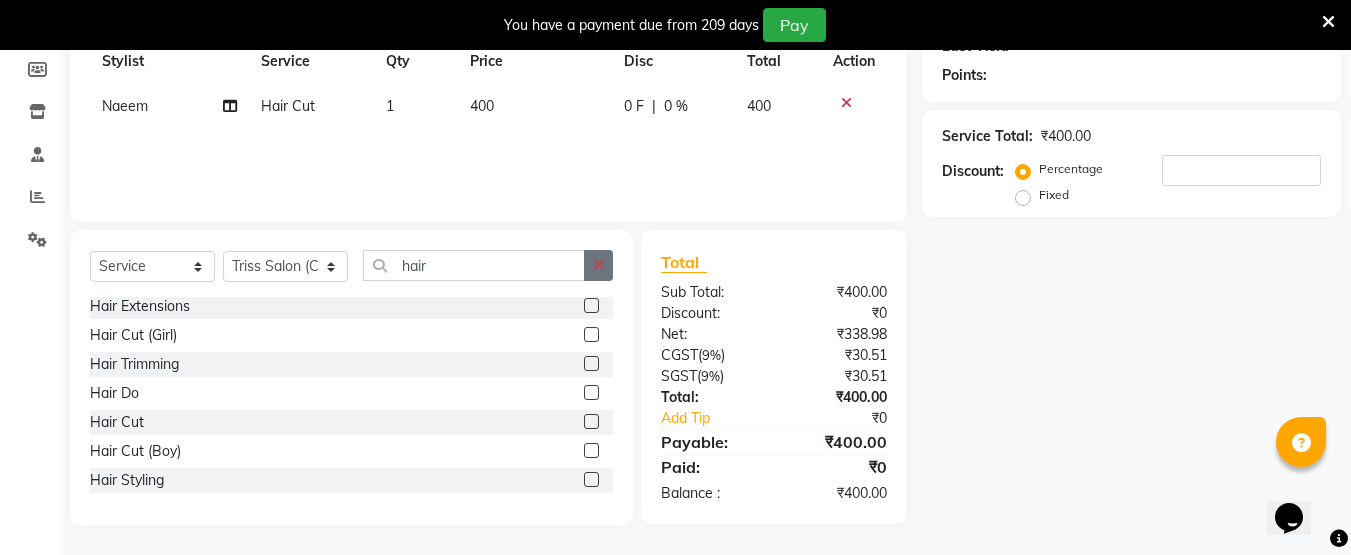 click 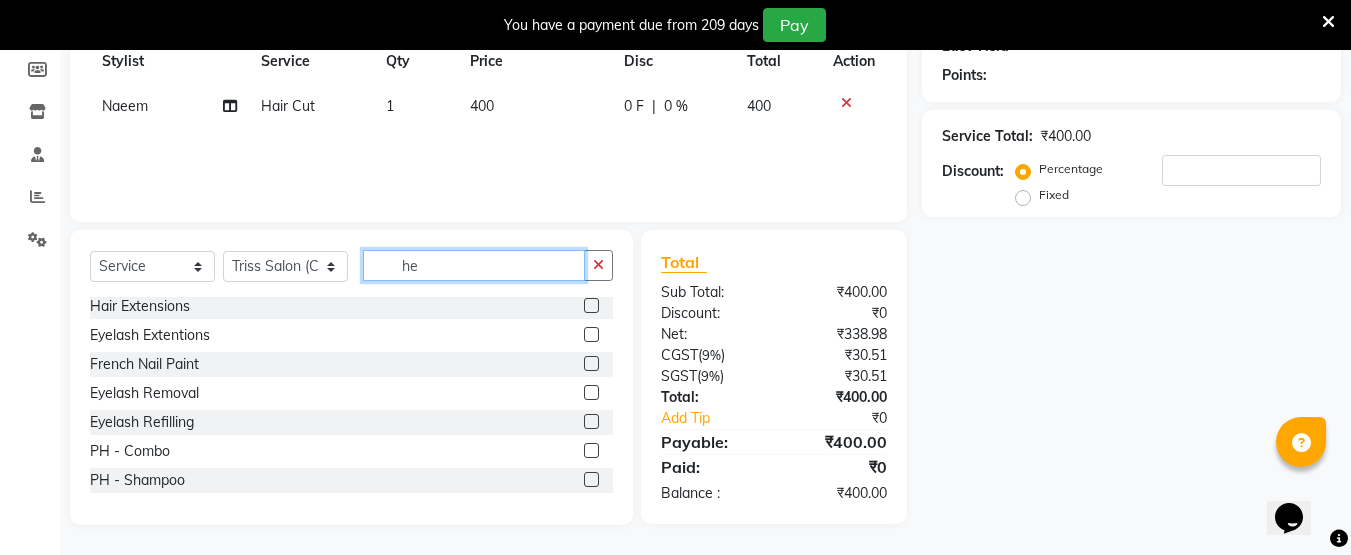 scroll, scrollTop: 0, scrollLeft: 0, axis: both 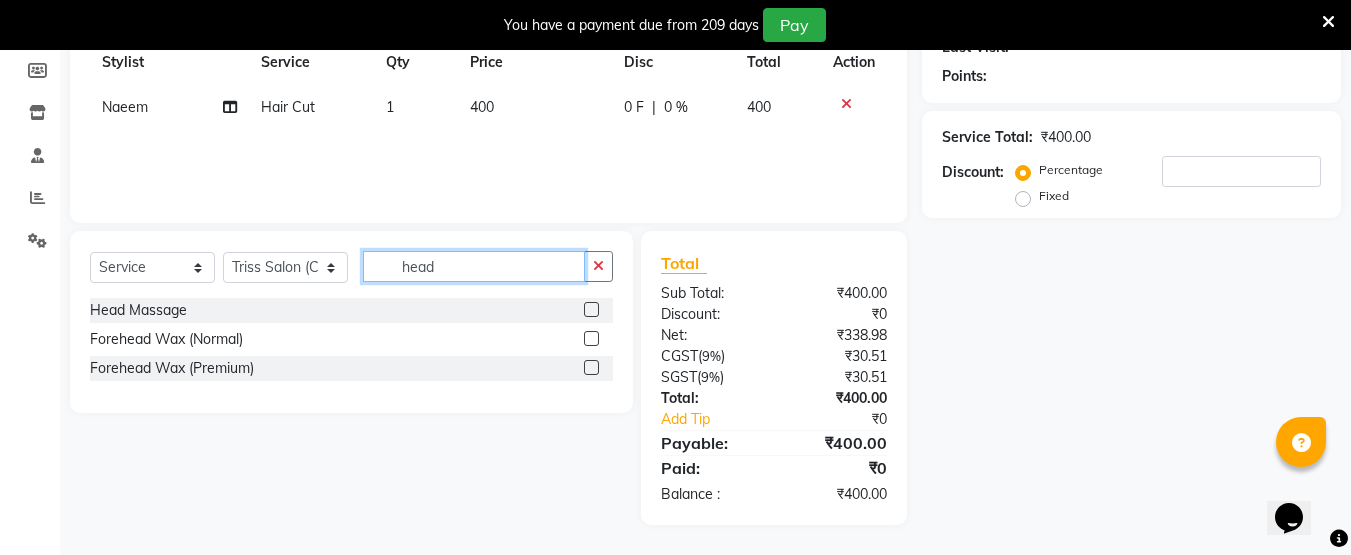 type on "head" 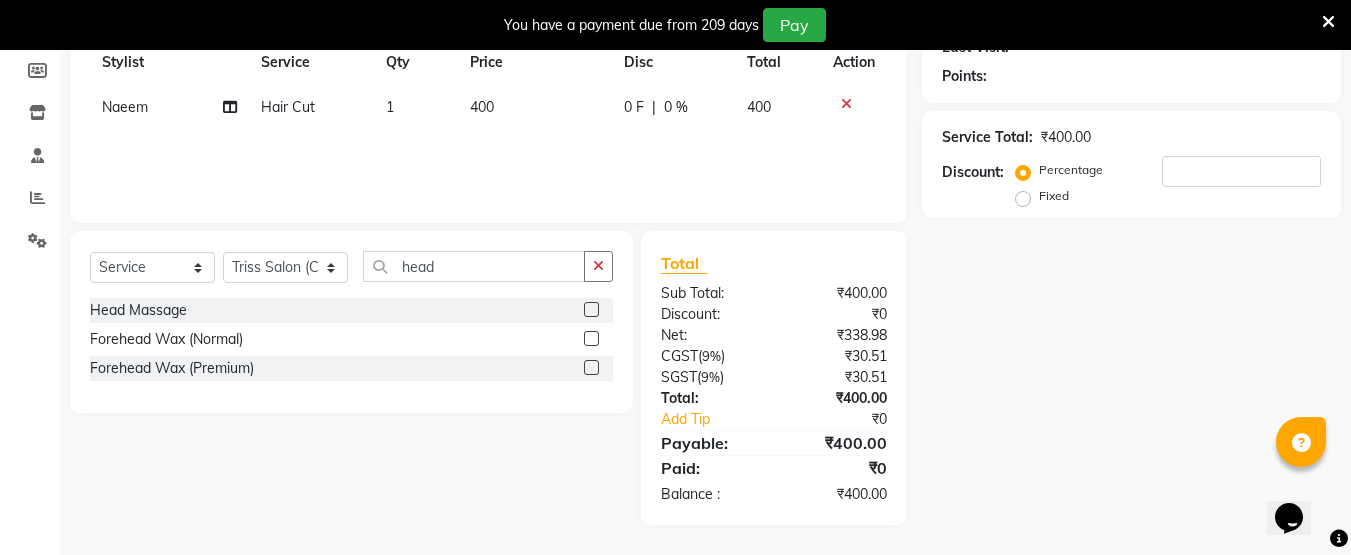 click 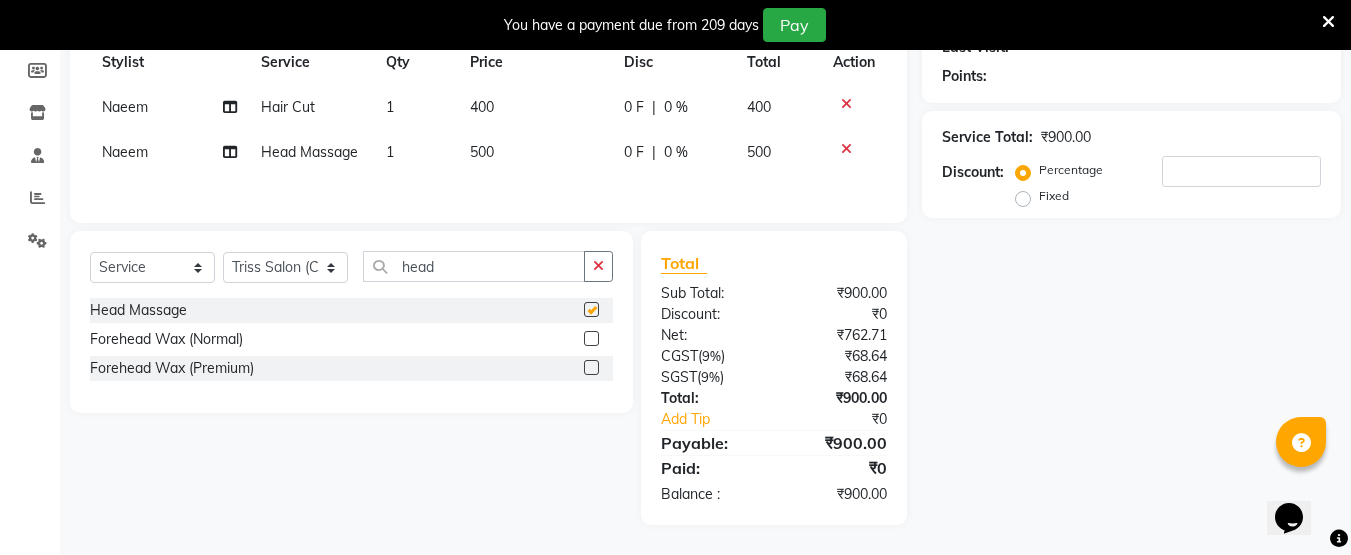 checkbox on "false" 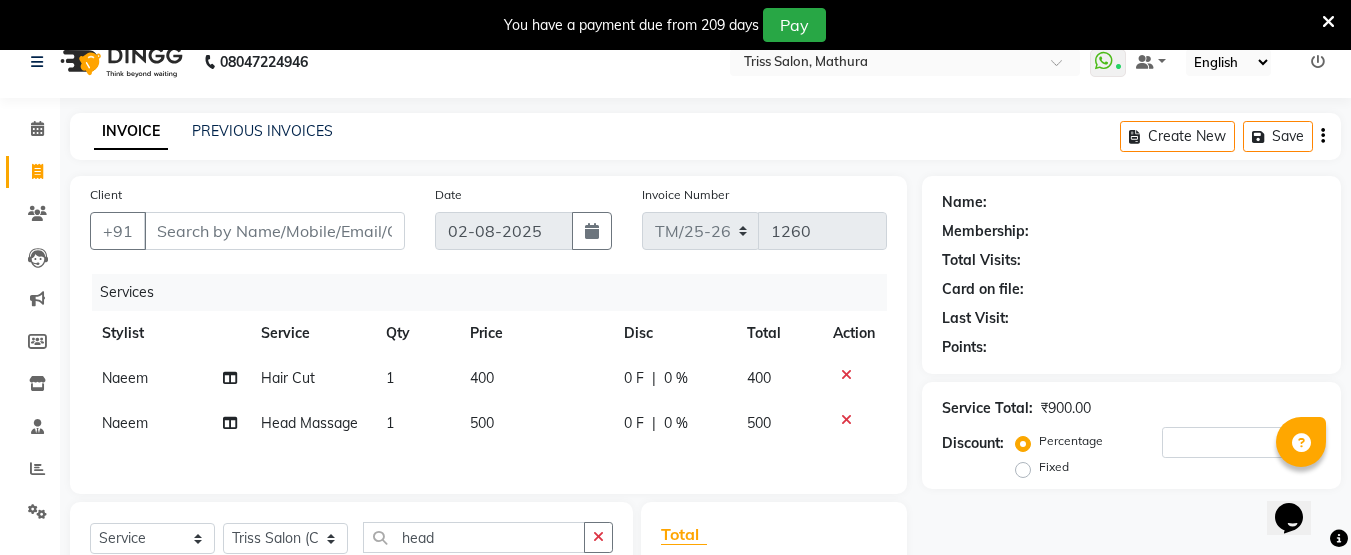 scroll, scrollTop: 21, scrollLeft: 0, axis: vertical 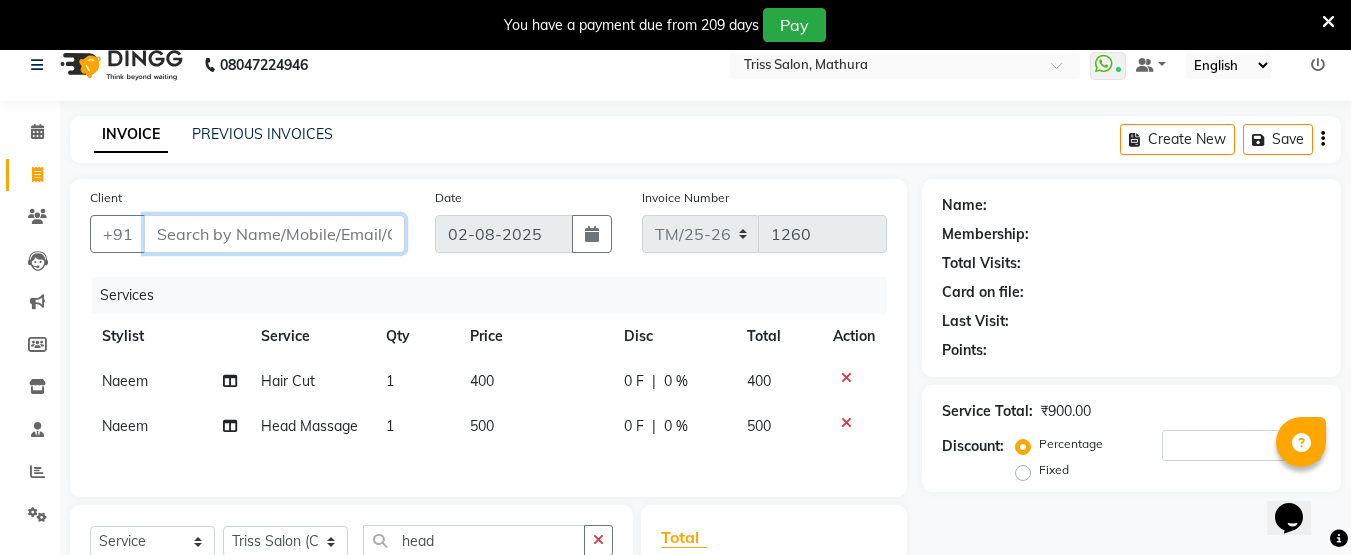 click on "Client" at bounding box center (274, 234) 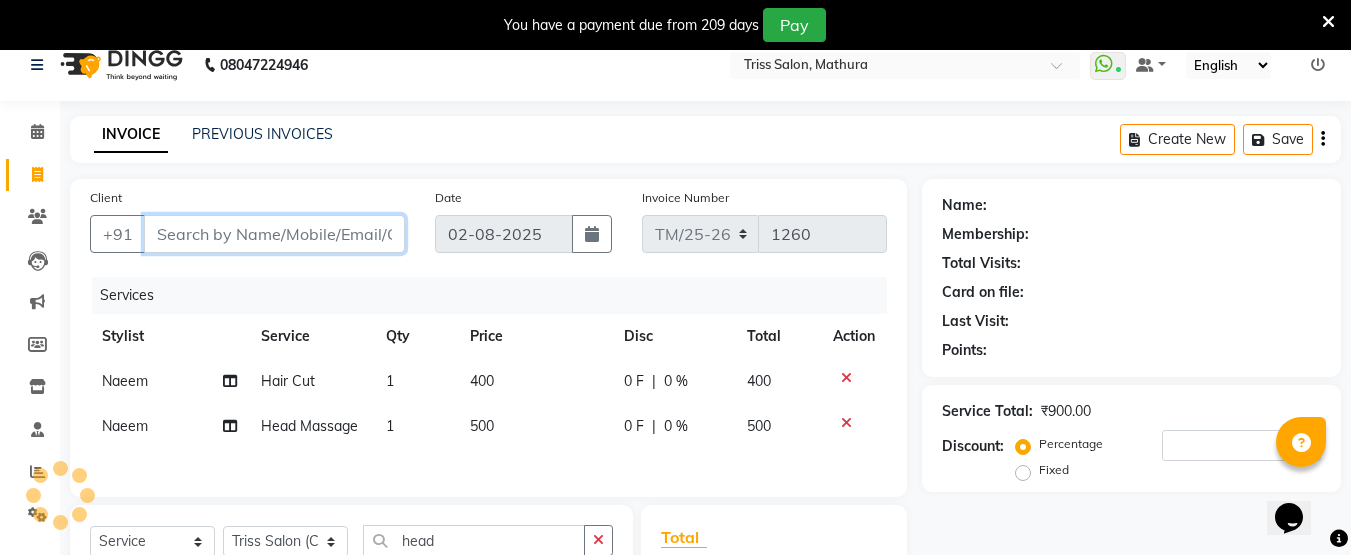 type on "7" 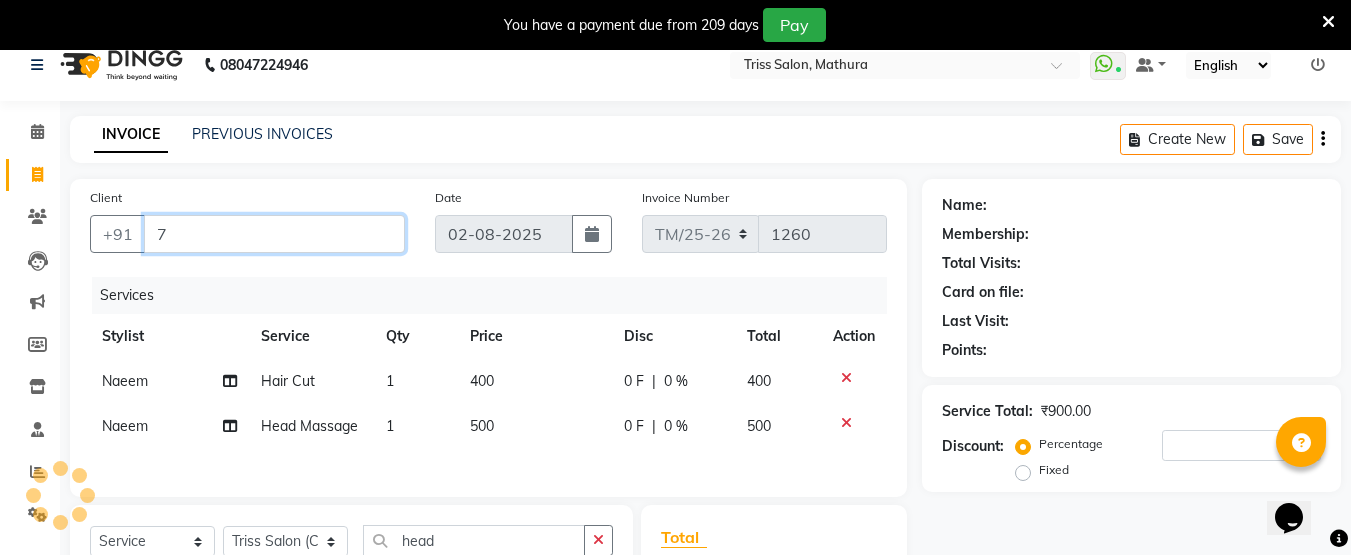 type on "0" 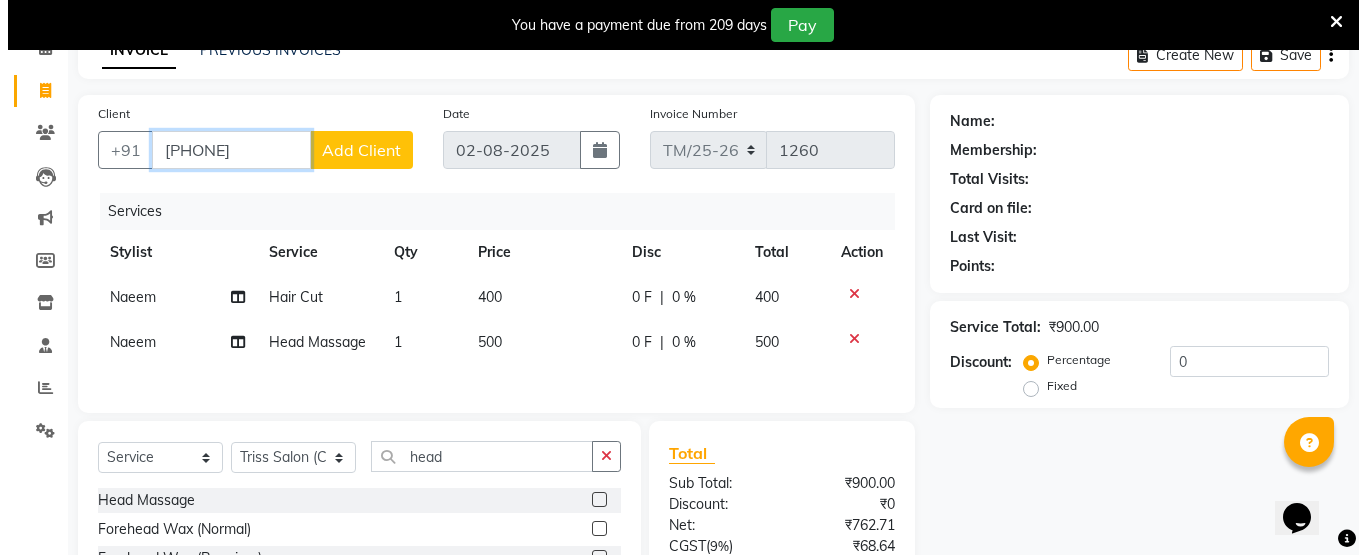 scroll, scrollTop: 109, scrollLeft: 0, axis: vertical 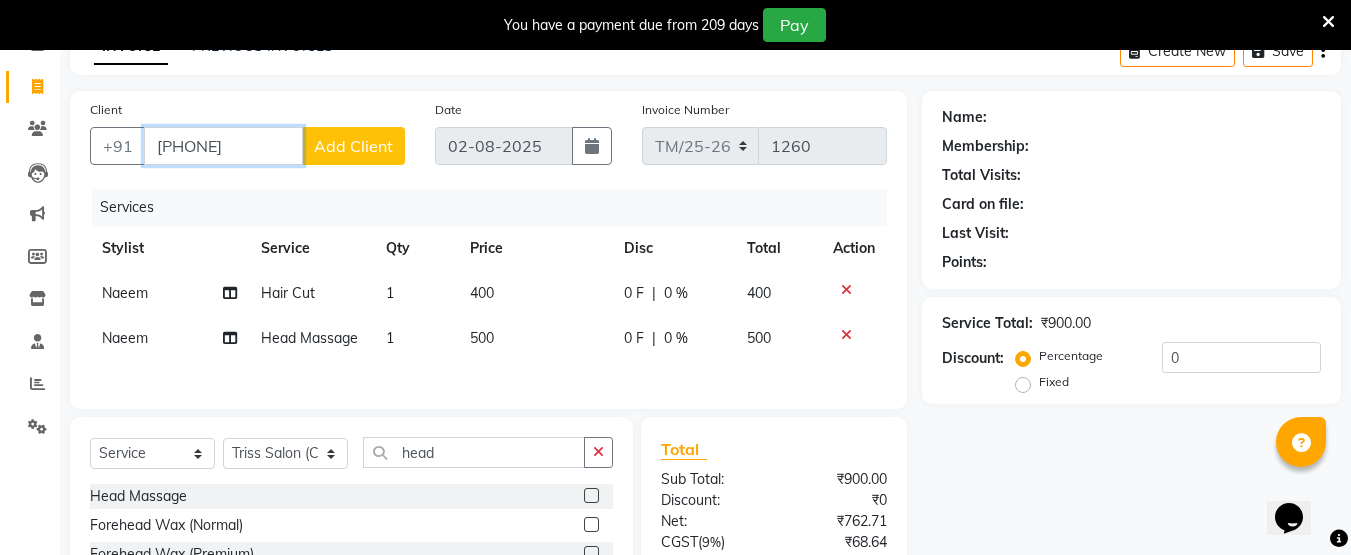 type on "[PHONE]" 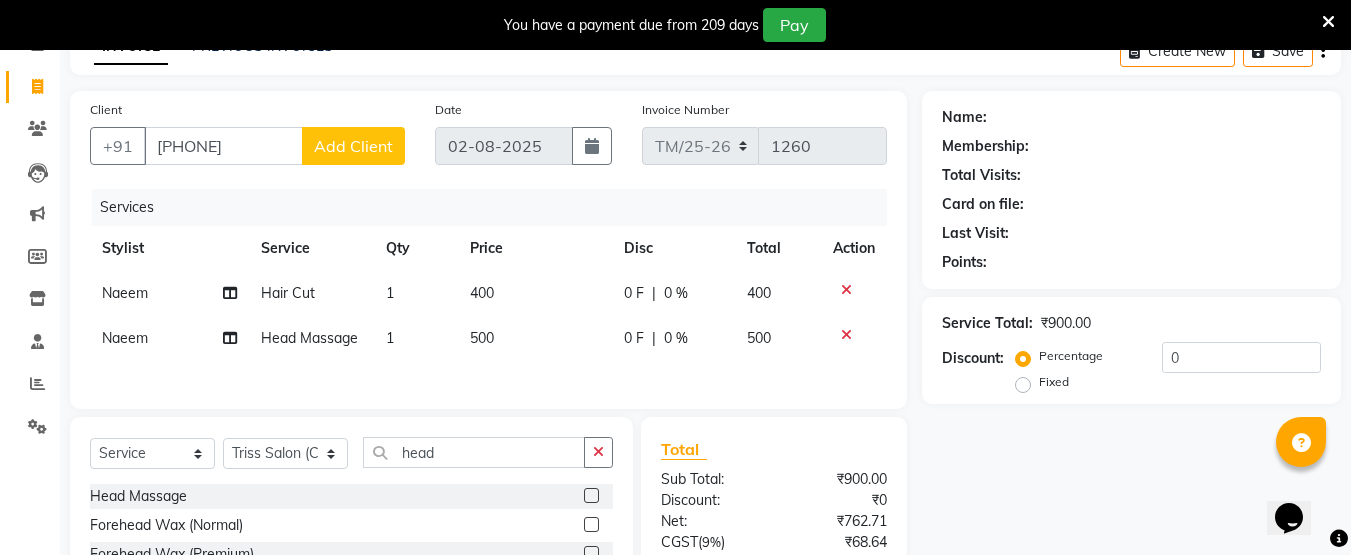 click on "Add Client" 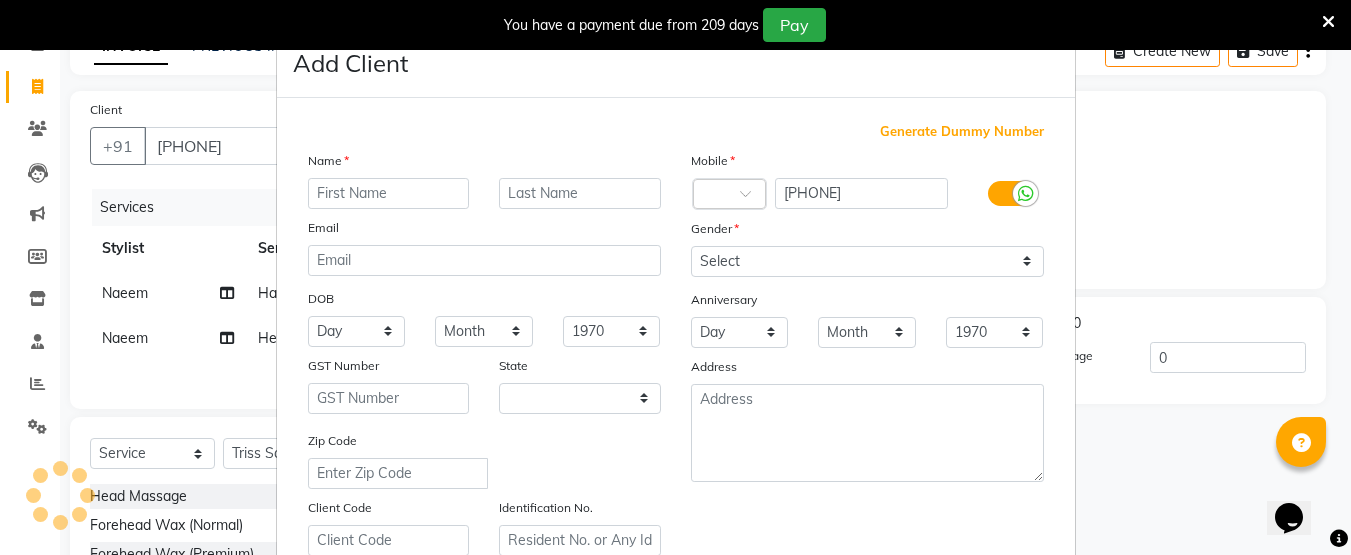 select on "38" 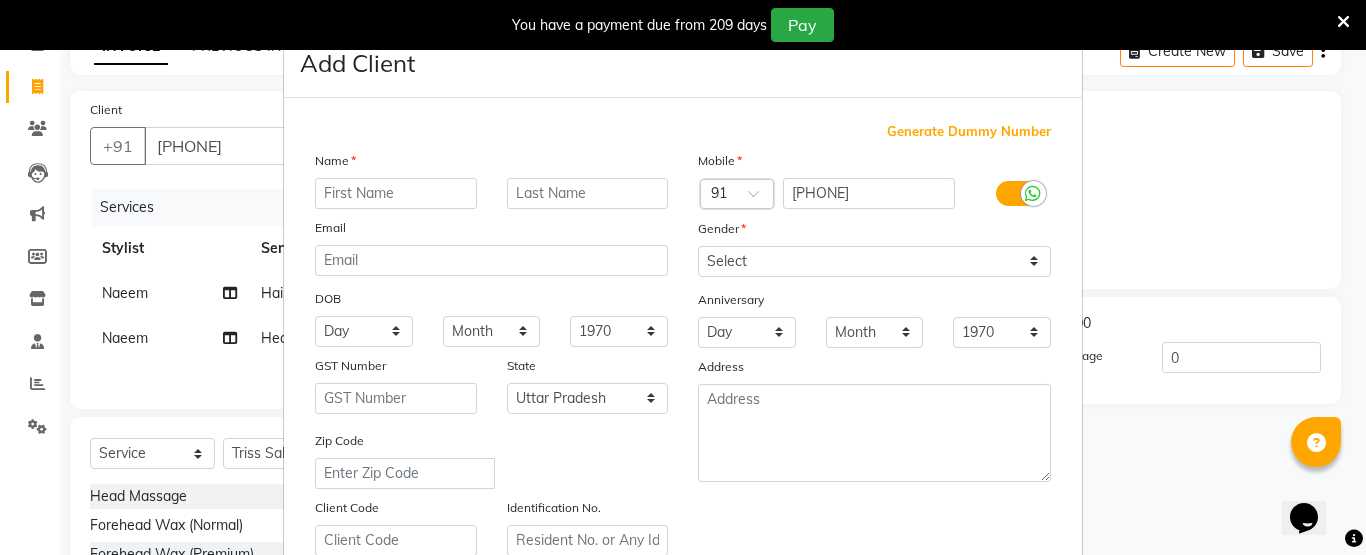 click at bounding box center [396, 193] 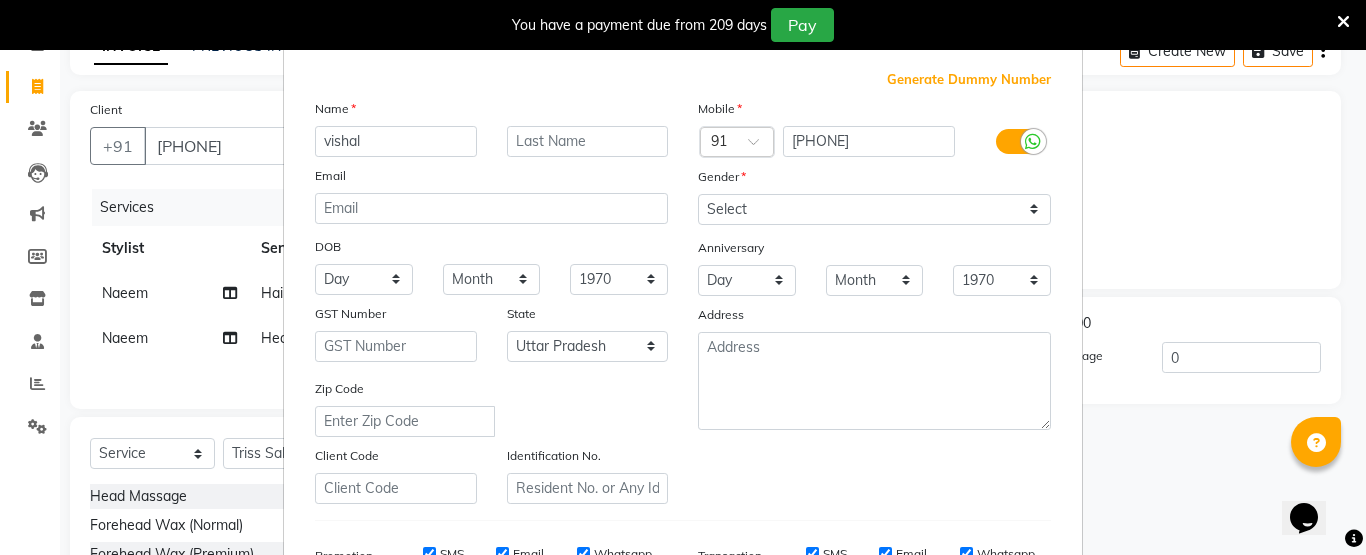 scroll, scrollTop: 76, scrollLeft: 0, axis: vertical 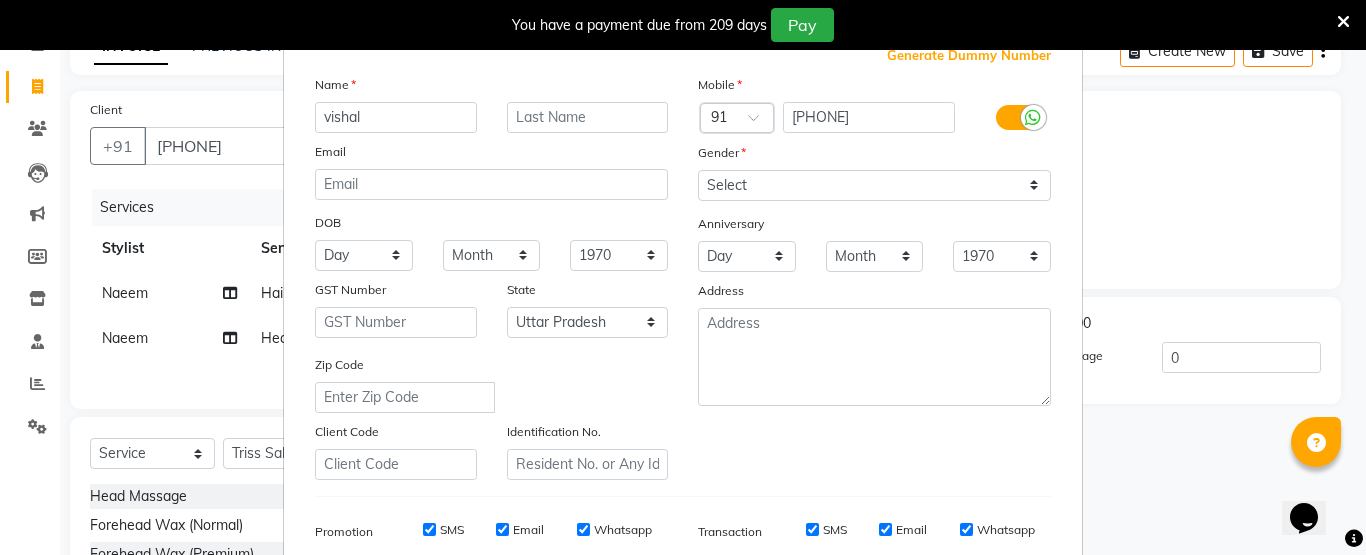 type on "vishal" 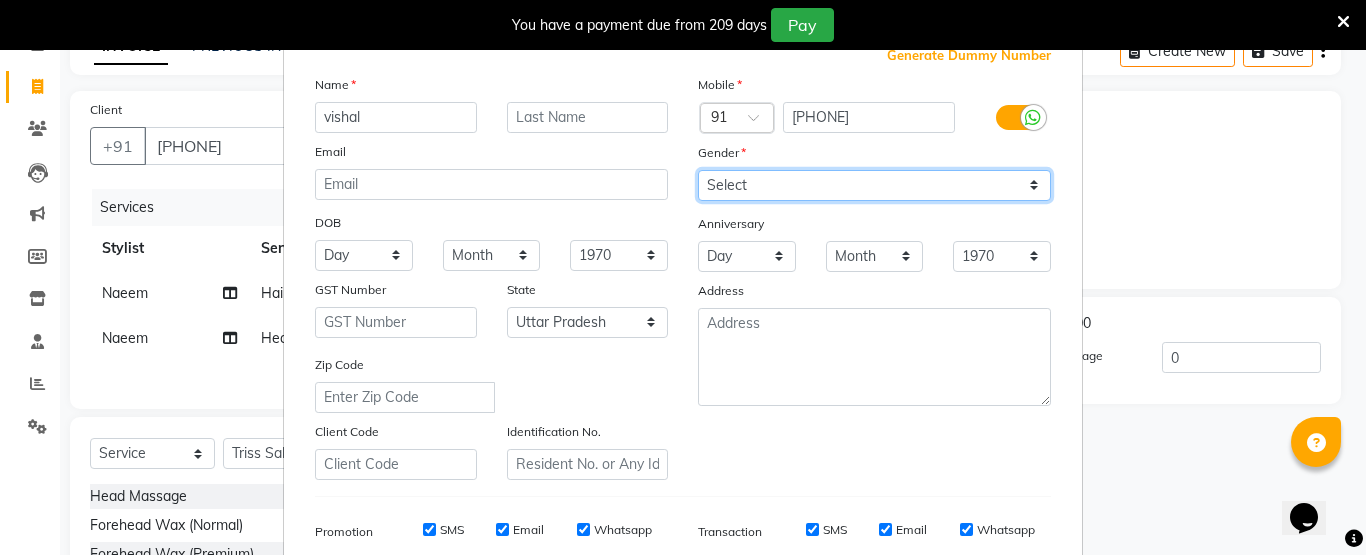 click on "Select Male Female Other Prefer Not To Say" at bounding box center [874, 185] 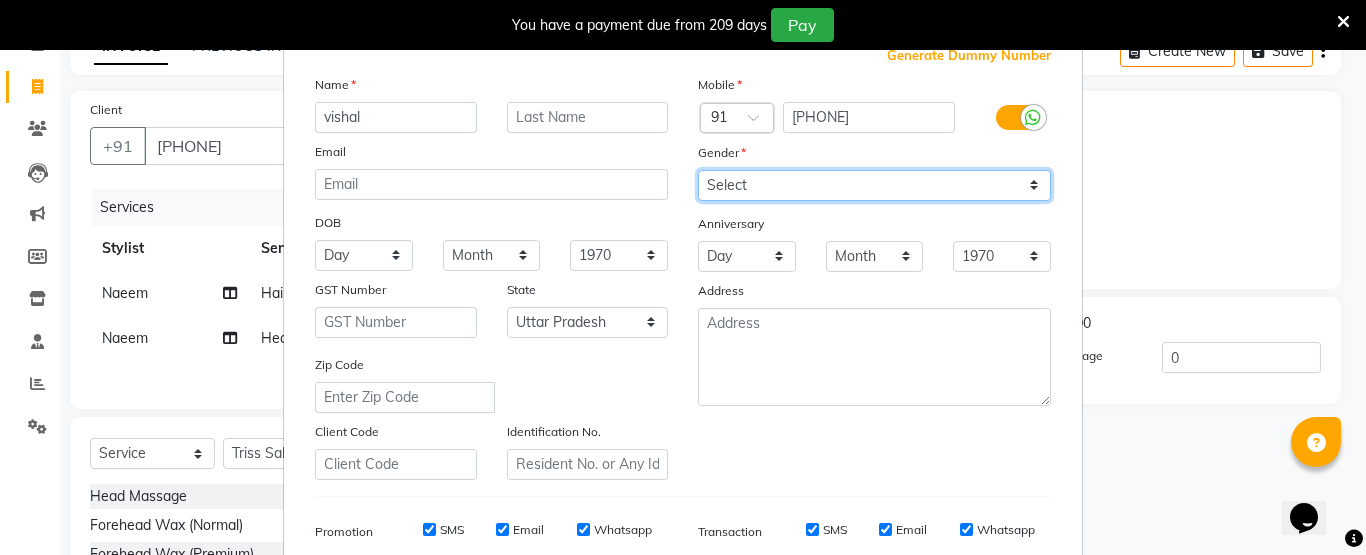 select on "male" 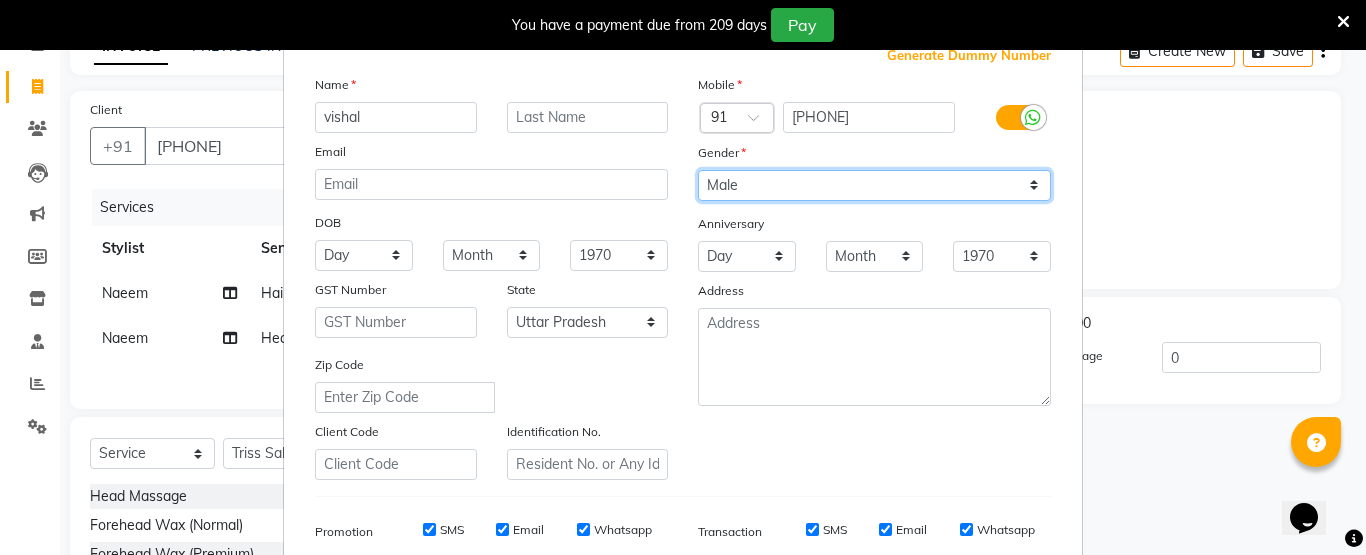 click on "Select Male Female Other Prefer Not To Say" at bounding box center [874, 185] 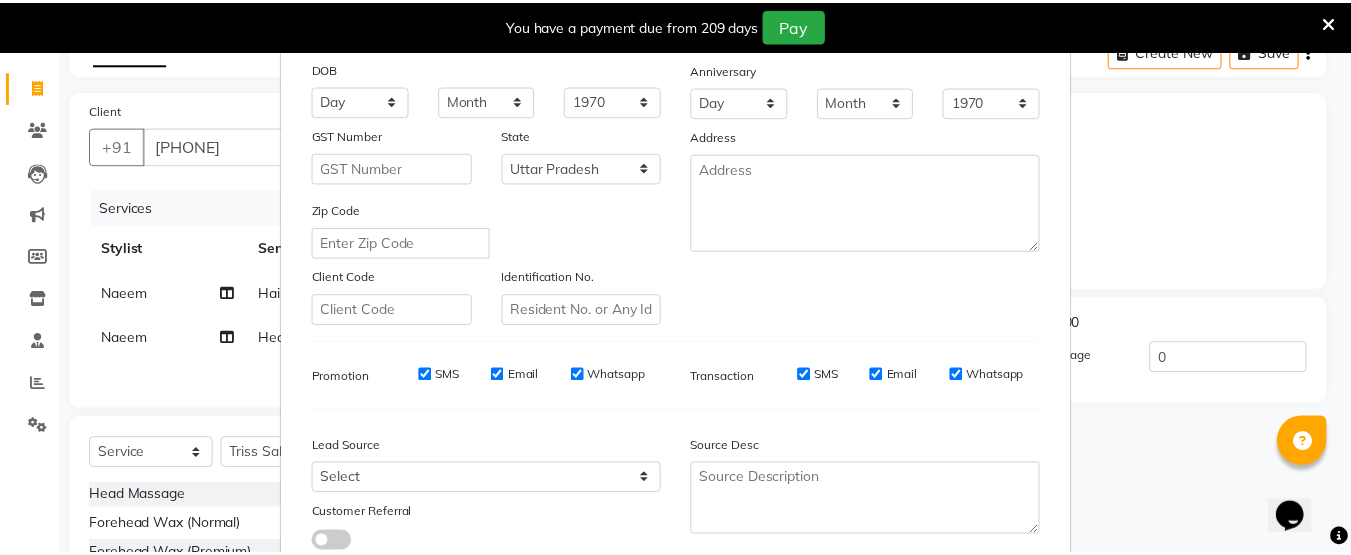 scroll, scrollTop: 368, scrollLeft: 0, axis: vertical 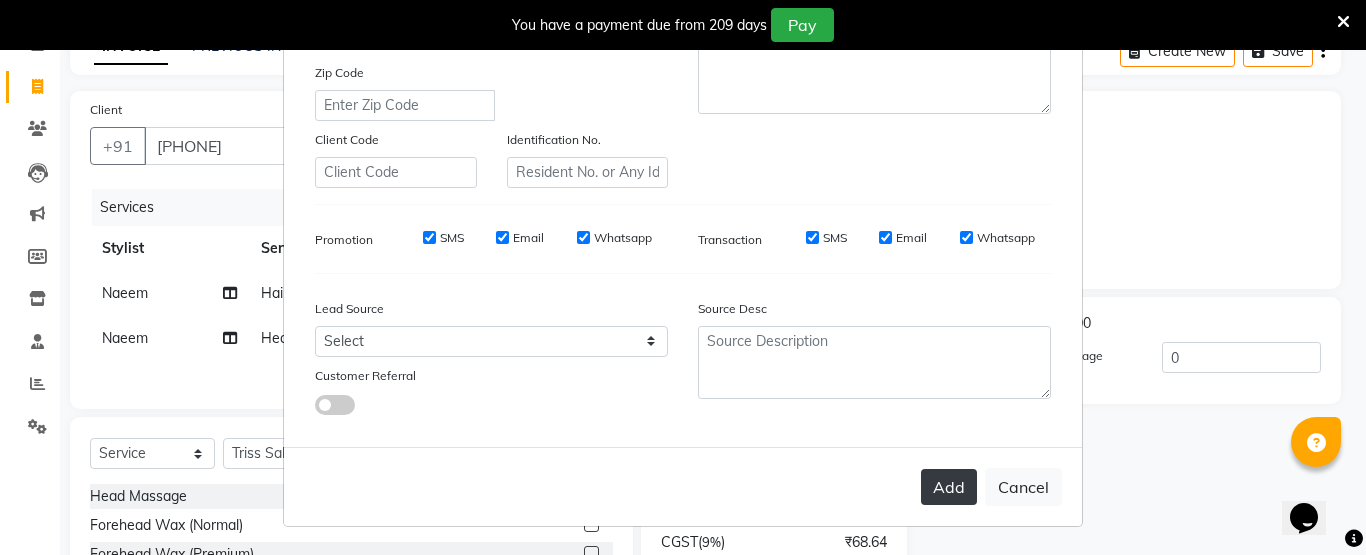 click on "Add" at bounding box center (949, 487) 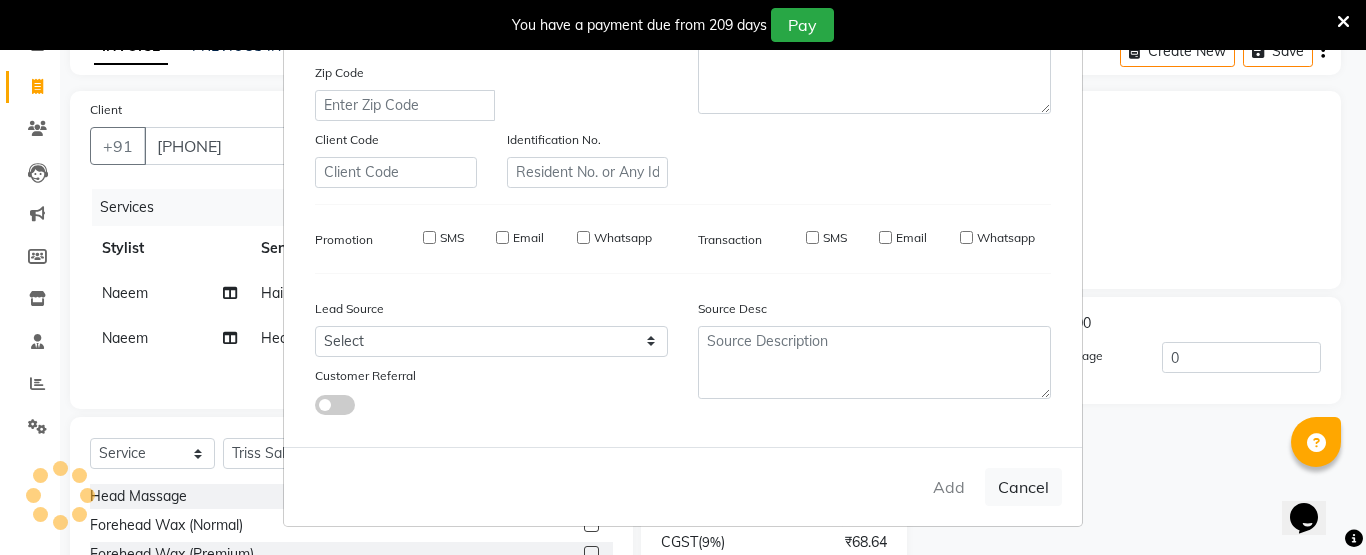 type 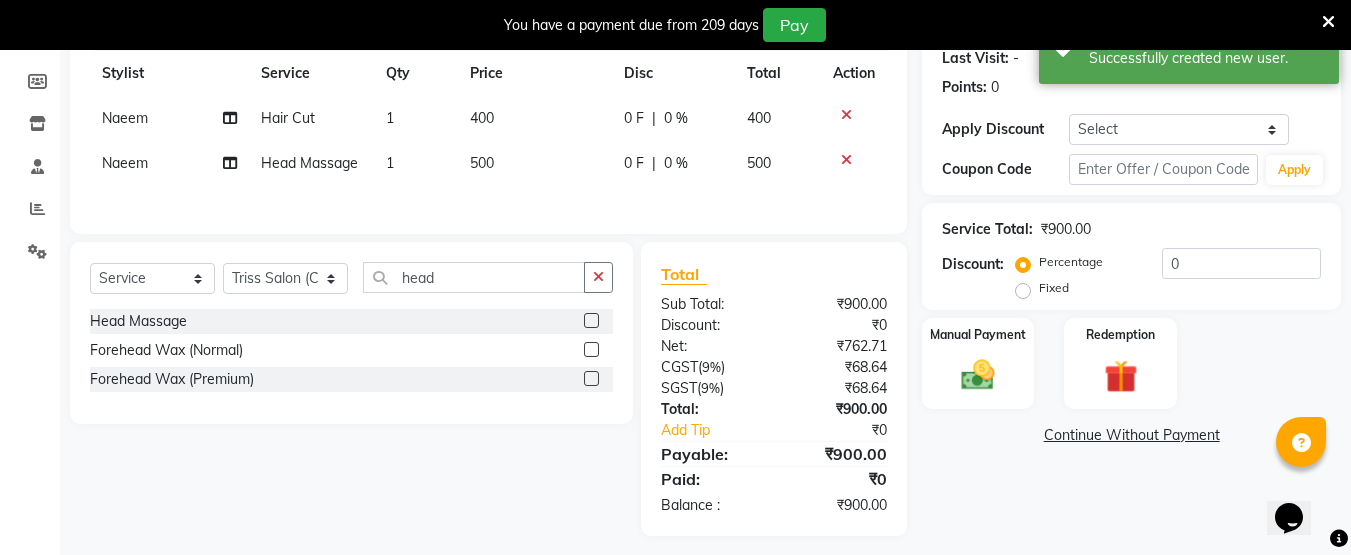 scroll, scrollTop: 298, scrollLeft: 0, axis: vertical 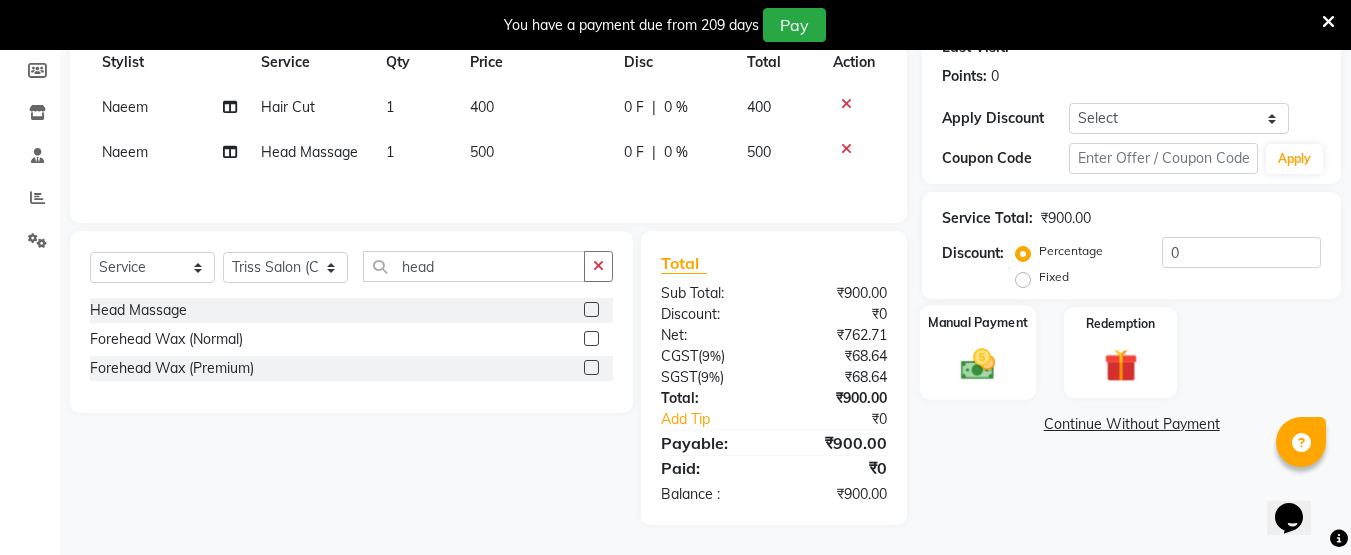 click on "Manual Payment" 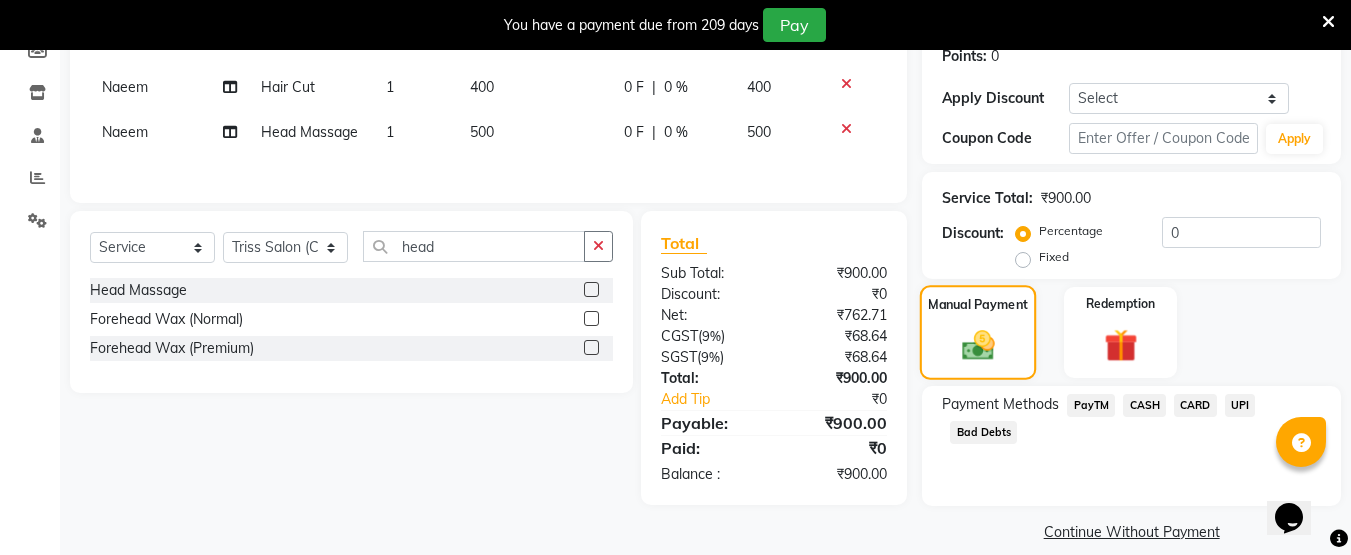 scroll, scrollTop: 337, scrollLeft: 0, axis: vertical 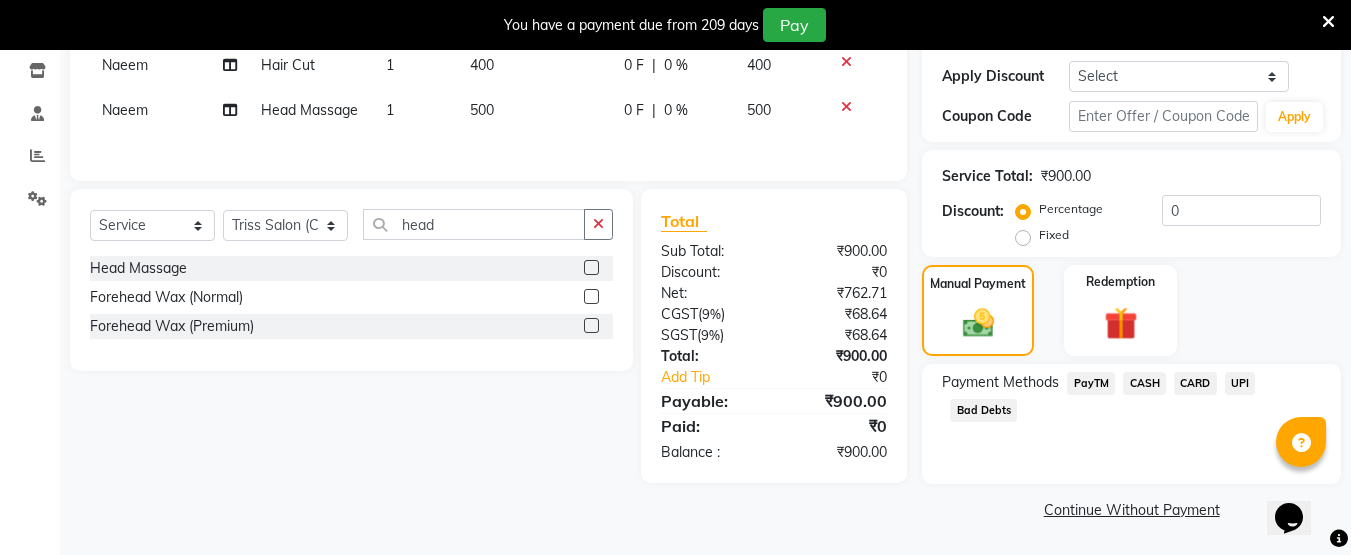 click on "CASH" 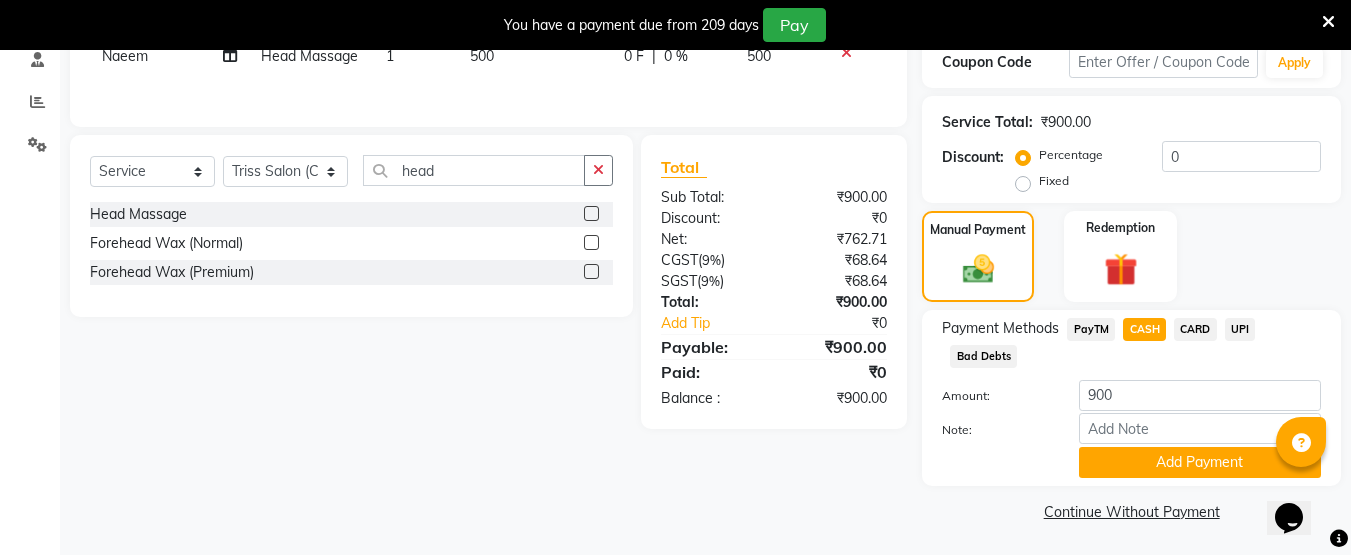 scroll, scrollTop: 393, scrollLeft: 0, axis: vertical 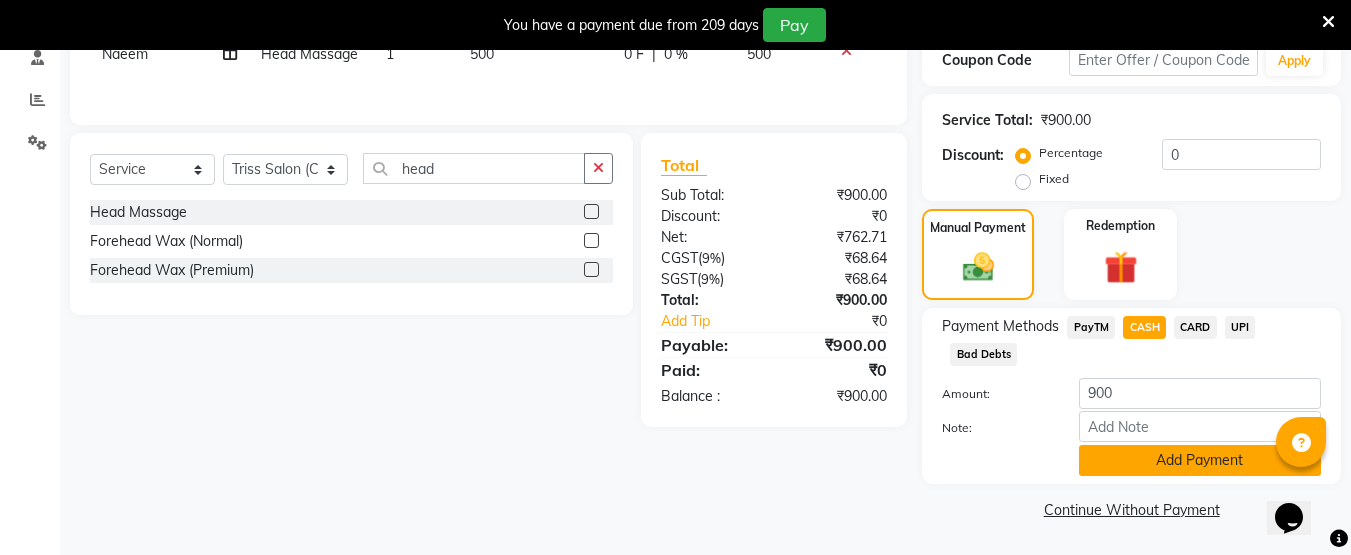 click on "Add Payment" 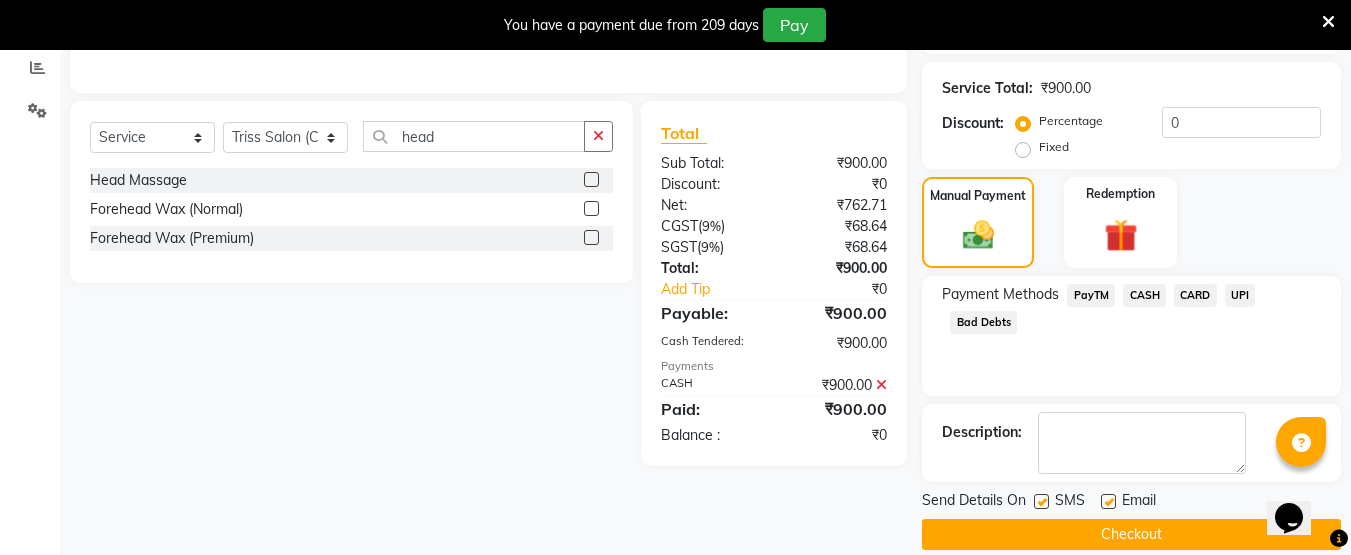 scroll, scrollTop: 450, scrollLeft: 0, axis: vertical 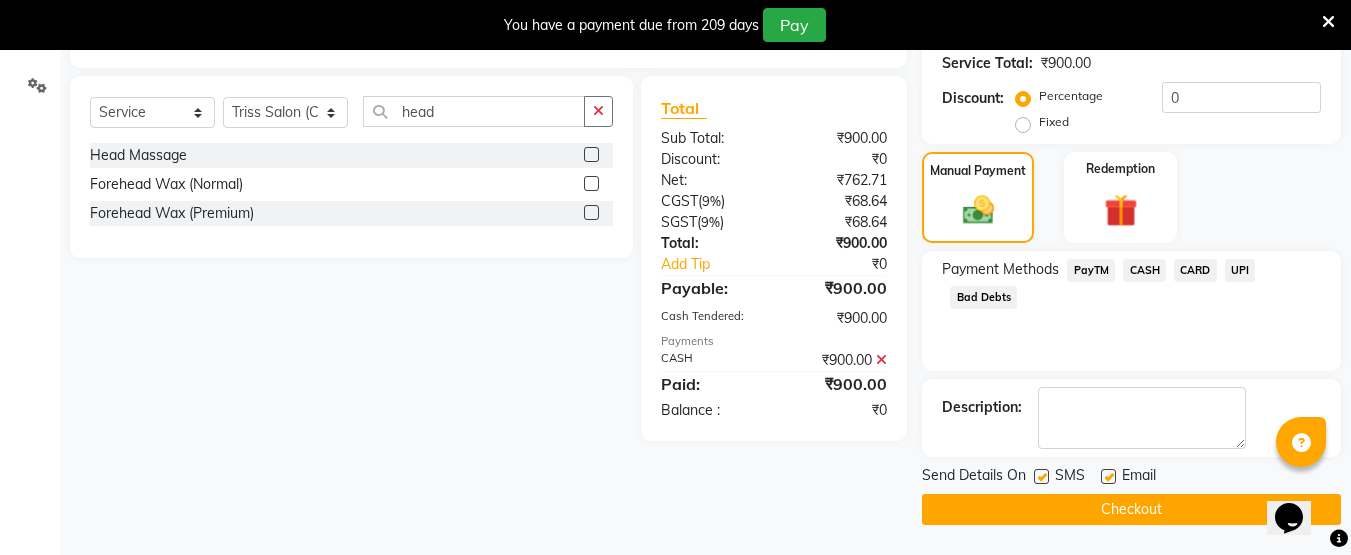 click on "Checkout" 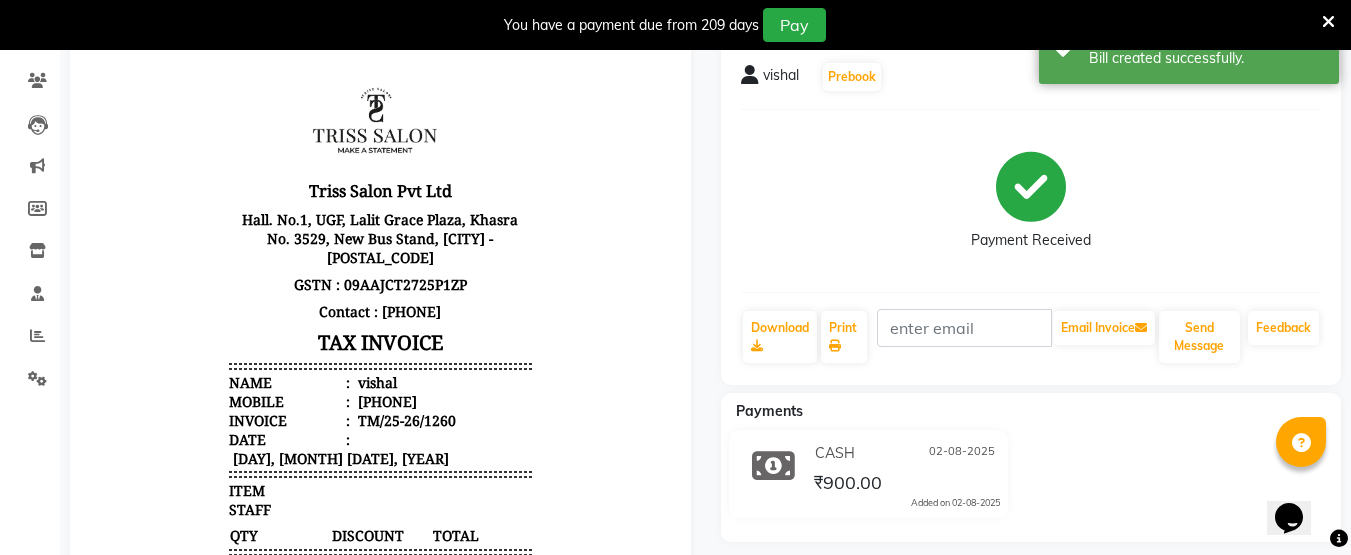 scroll, scrollTop: 0, scrollLeft: 0, axis: both 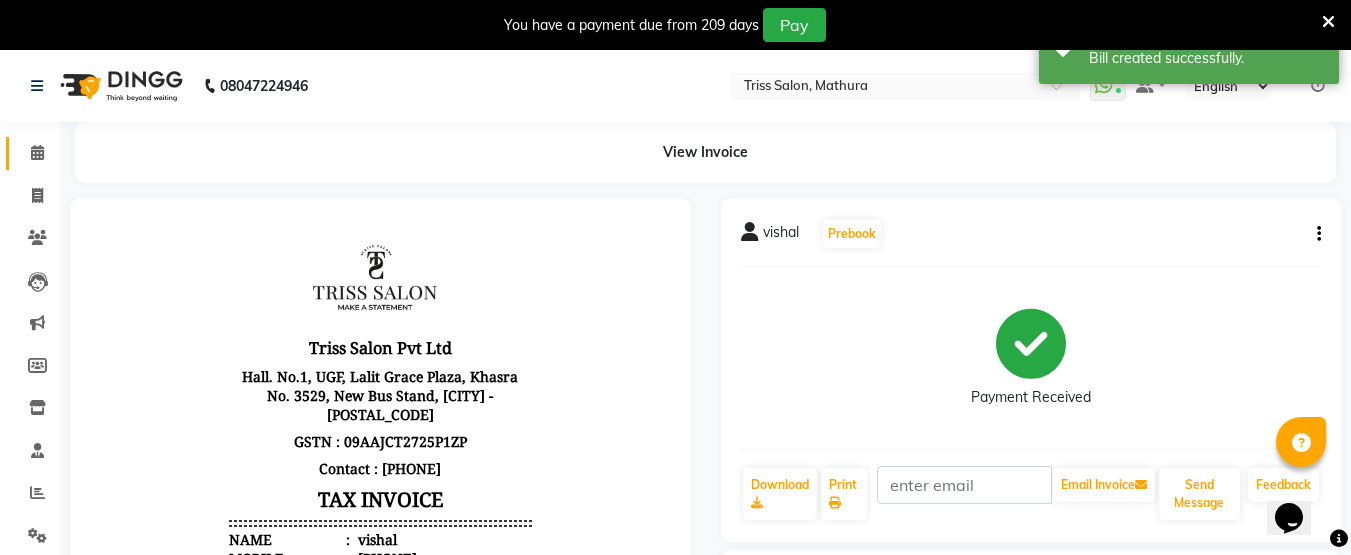 click on "Calendar" 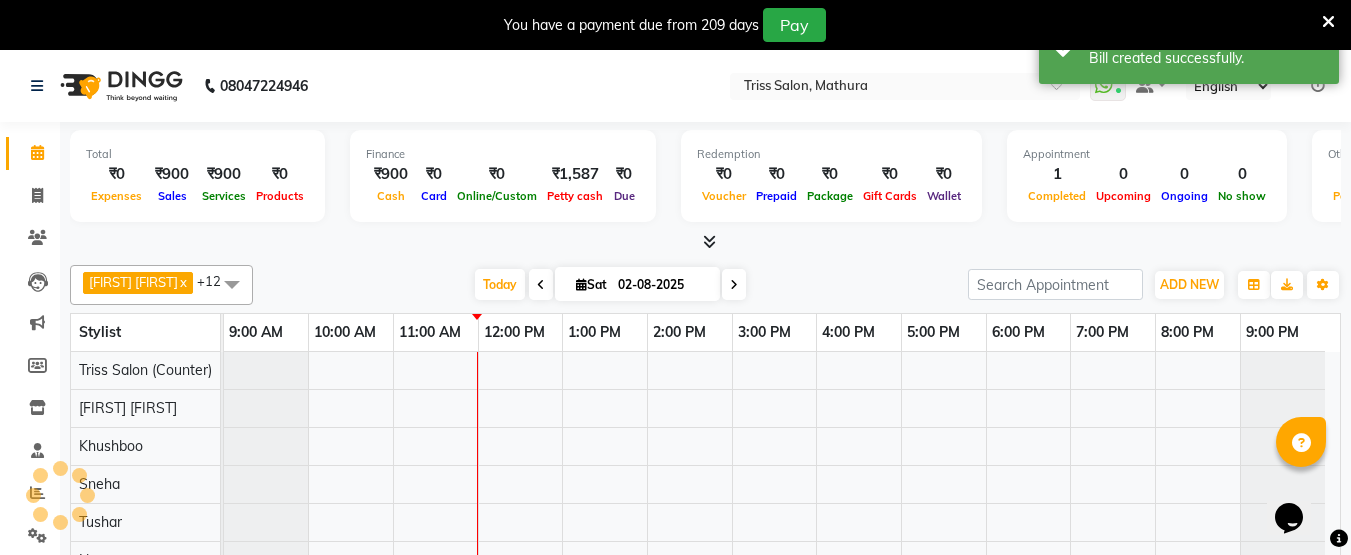 scroll, scrollTop: 0, scrollLeft: 0, axis: both 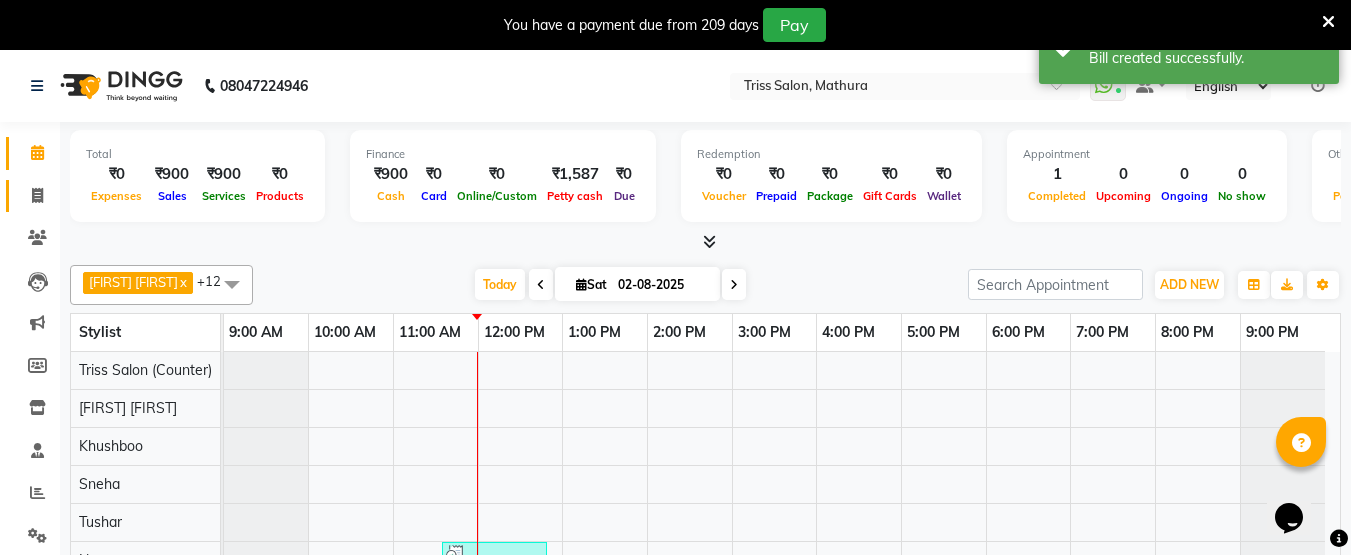 click 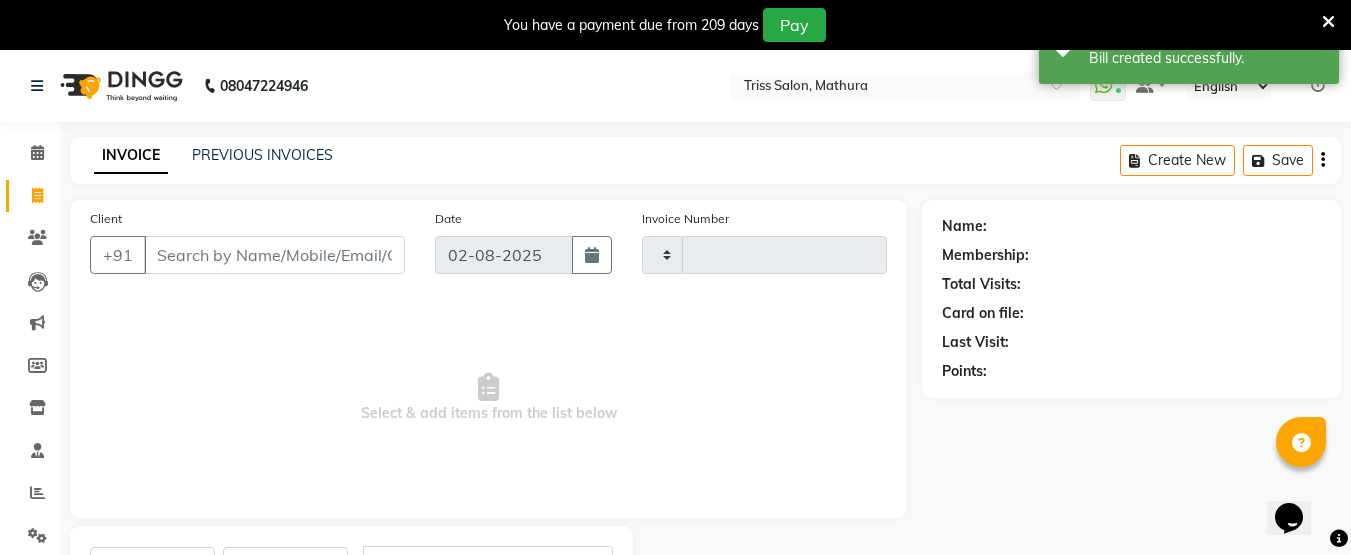 type on "1261" 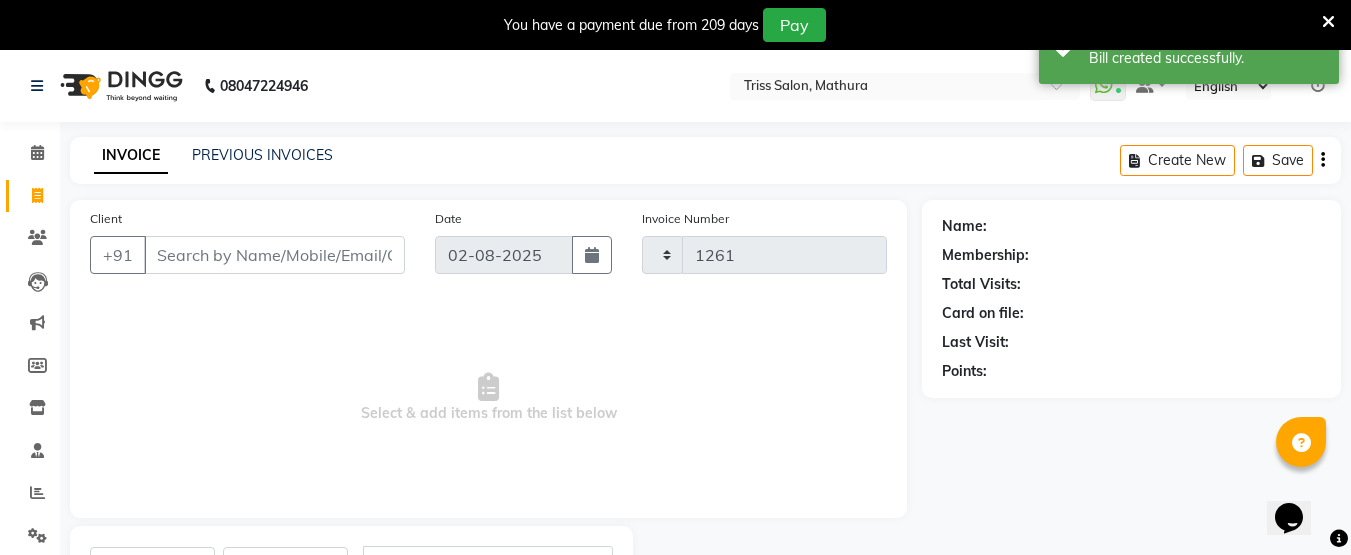 select on "4304" 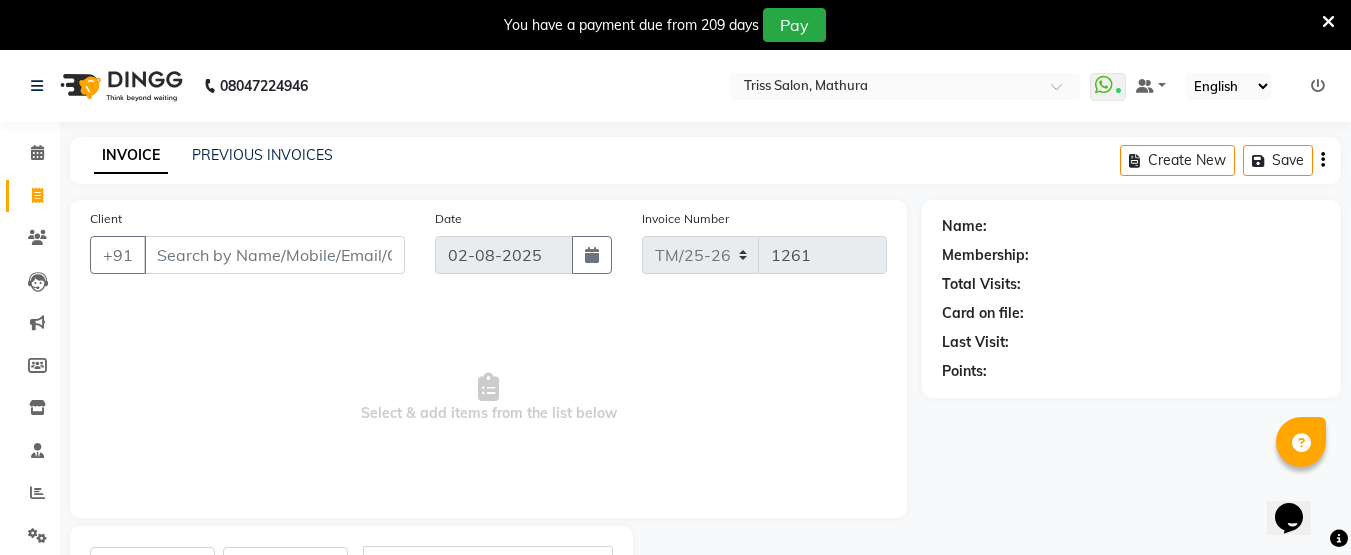 click on "by [FIRST] [FIRST] [FIRST] [FIRST] [FIRST] ([FIRST]) [FIRST] [FIRST] [FIRST] [FIRST] [FIRST] [FIRST] [FIRST] Name: Membership: Total Visits: Card on file: Last Visit: Points:" 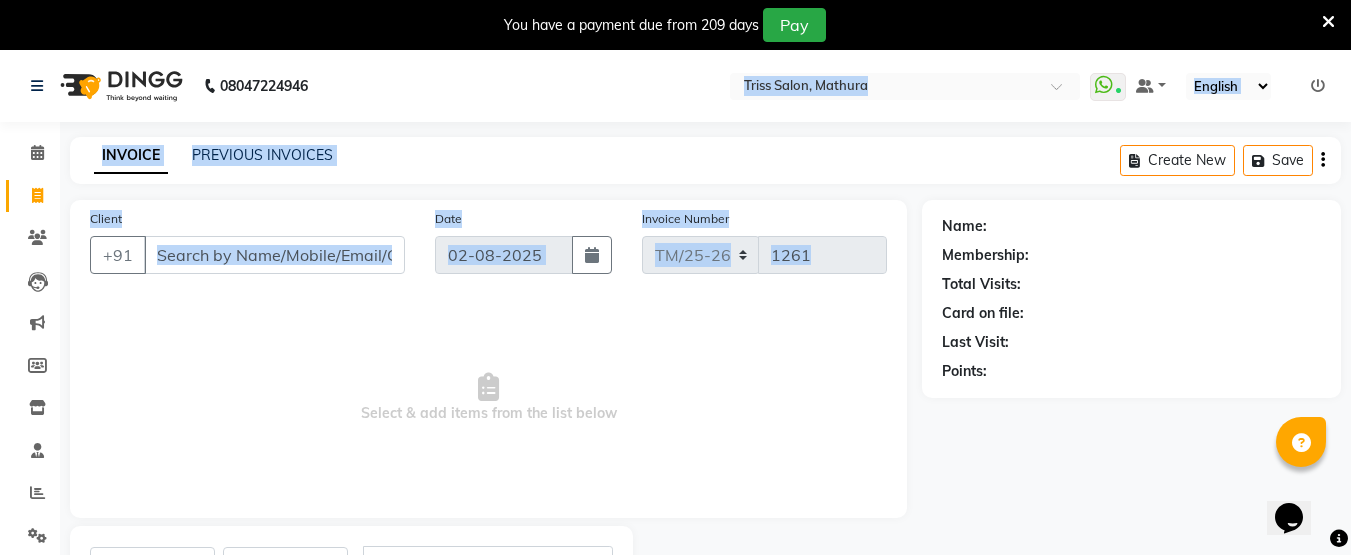 click on "Select & add items from the list below" at bounding box center [488, 398] 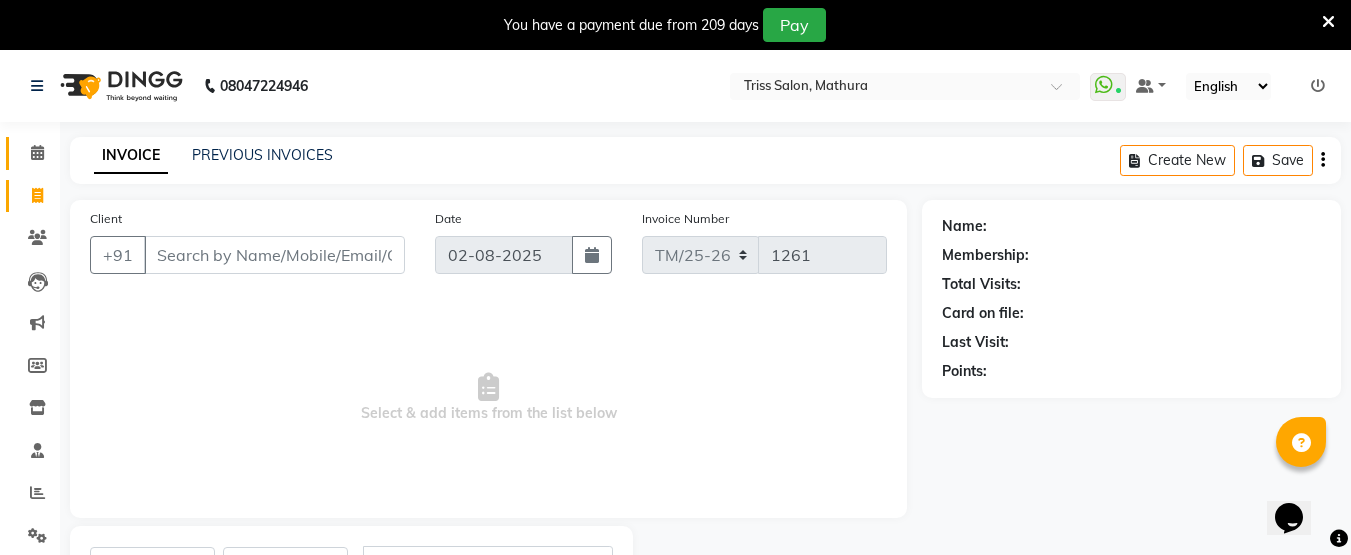 click 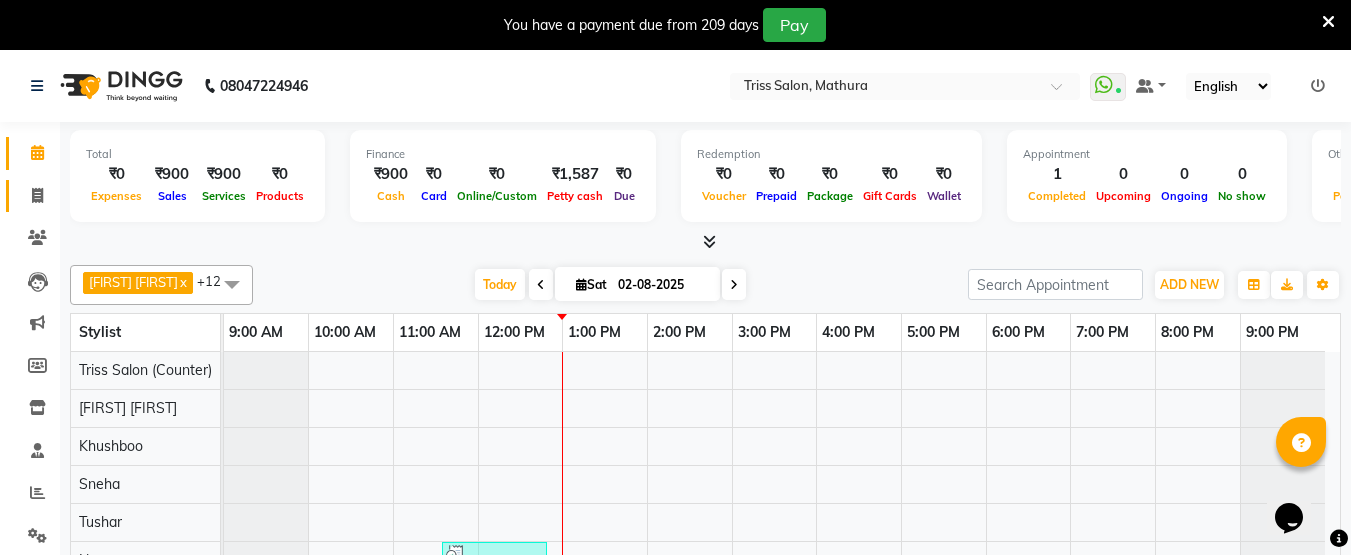 click 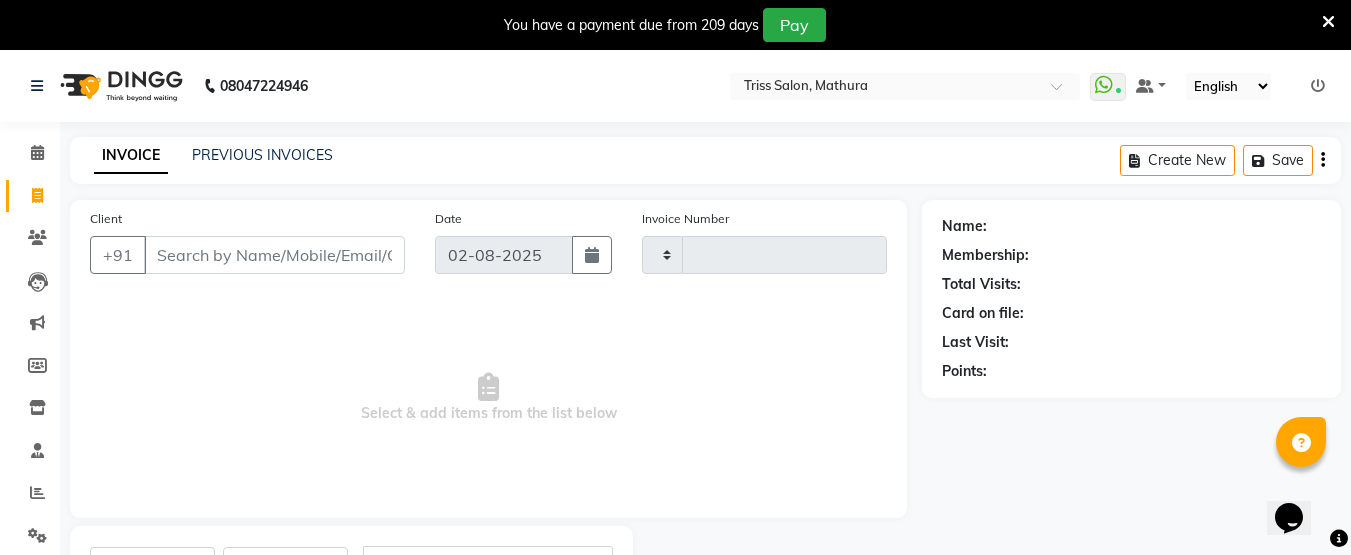 scroll, scrollTop: 96, scrollLeft: 0, axis: vertical 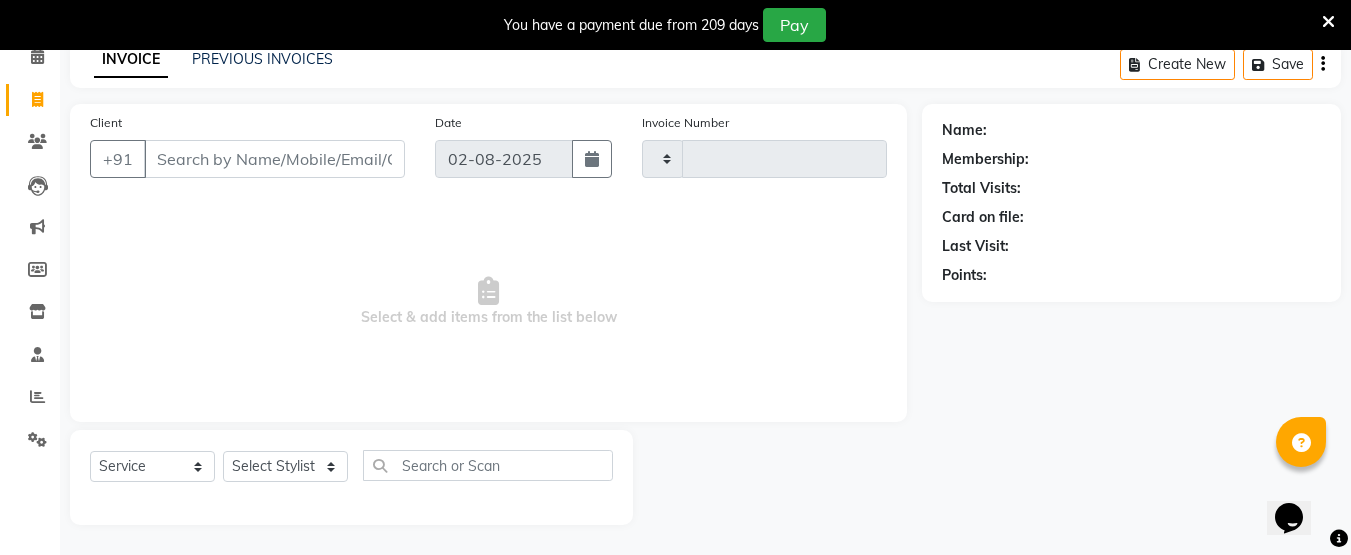 type on "1261" 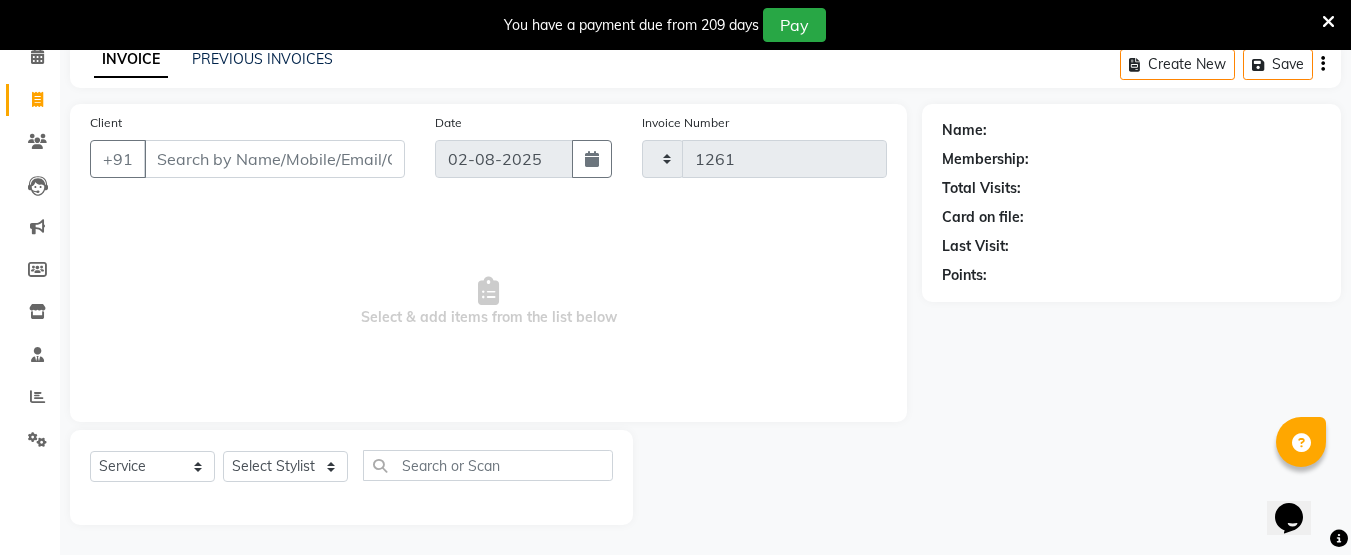 select on "4304" 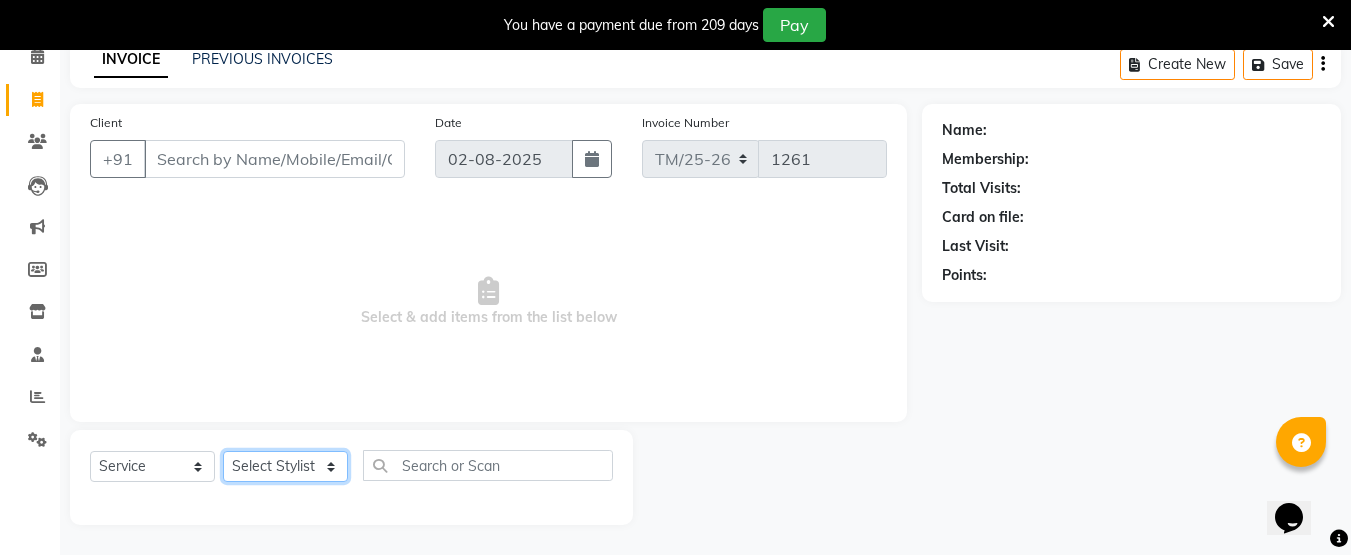 click on "Select Stylist [FIRST] [FIRST] [FIRST] [FIRST] [FIRST] ([FIRST]) [FIRST] [FIRST] [FIRST] [FIRST] [FIRST] [FIRST] [FIRST]" 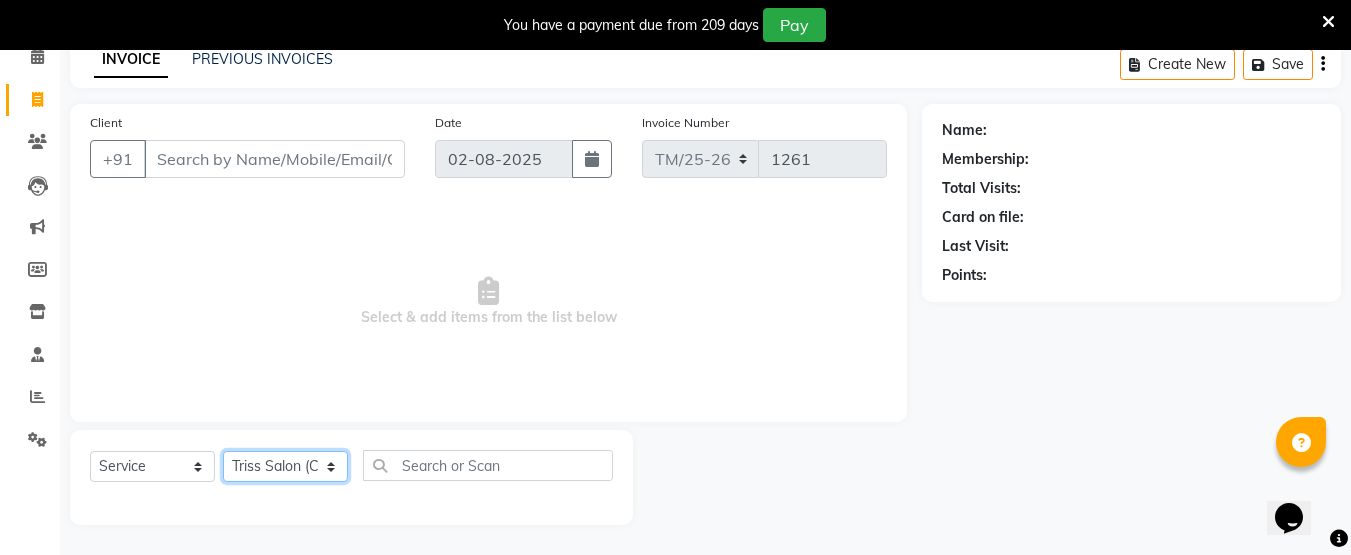 click on "Select Stylist [FIRST] [FIRST] [FIRST] [FIRST] [FIRST] ([FIRST]) [FIRST] [FIRST] [FIRST] [FIRST] [FIRST] [FIRST] [FIRST]" 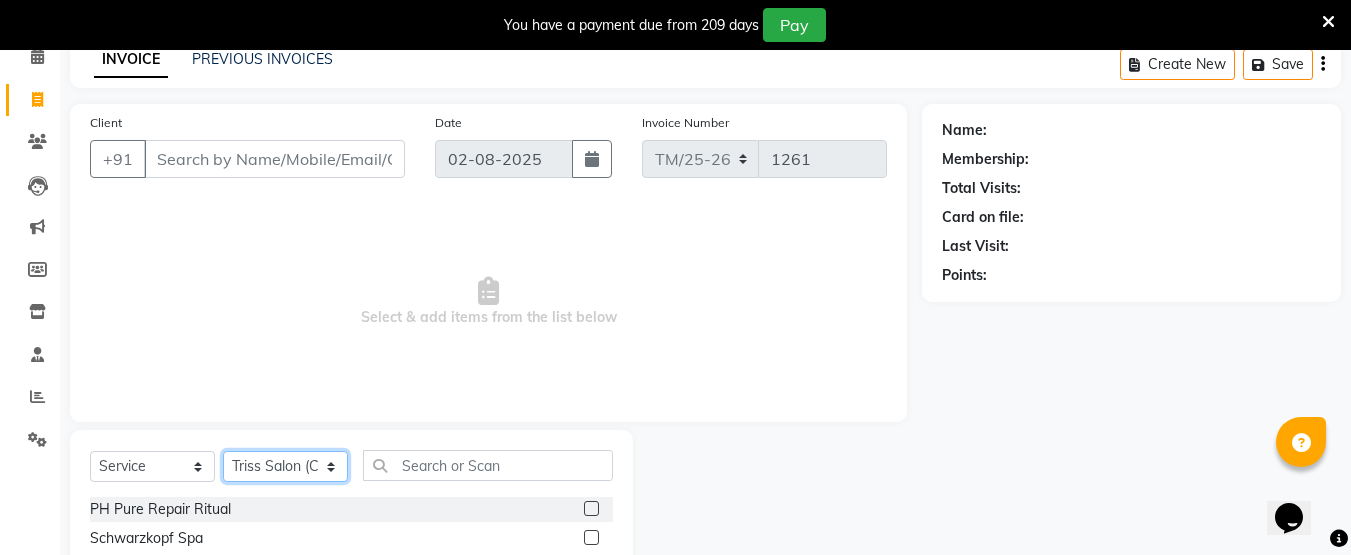 click on "Select Stylist [FIRST] [FIRST] [FIRST] [FIRST] [FIRST] ([FIRST]) [FIRST] [FIRST] [FIRST] [FIRST] [FIRST] [FIRST] [FIRST]" 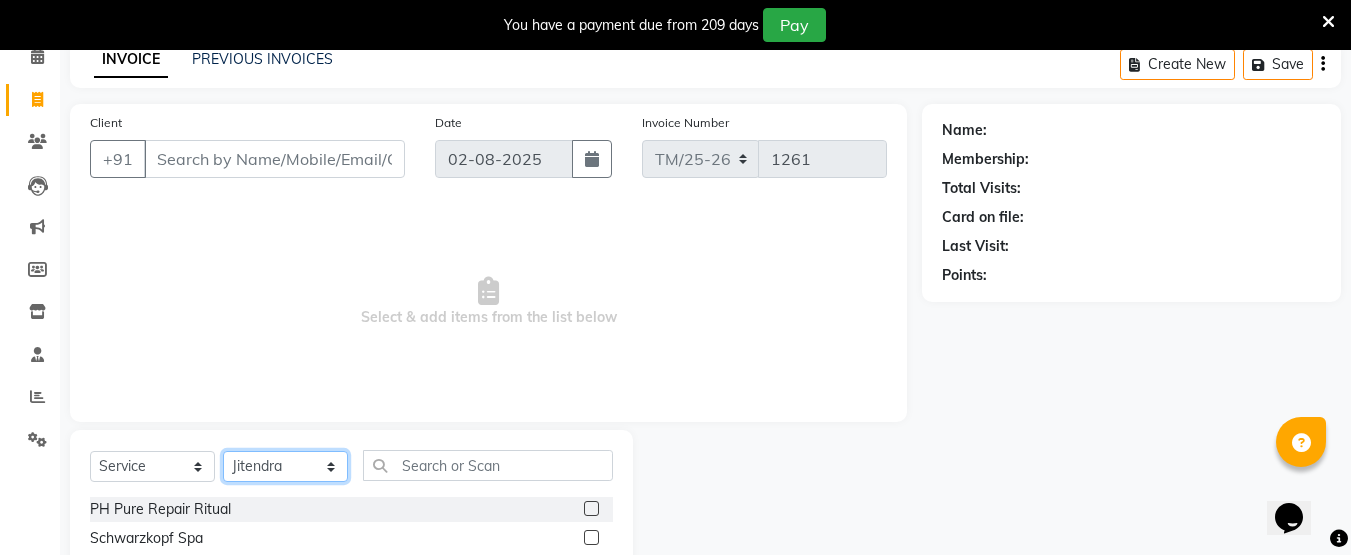 click on "Select Stylist [FIRST] [FIRST] [FIRST] [FIRST] [FIRST] ([FIRST]) [FIRST] [FIRST] [FIRST] [FIRST] [FIRST] [FIRST] [FIRST]" 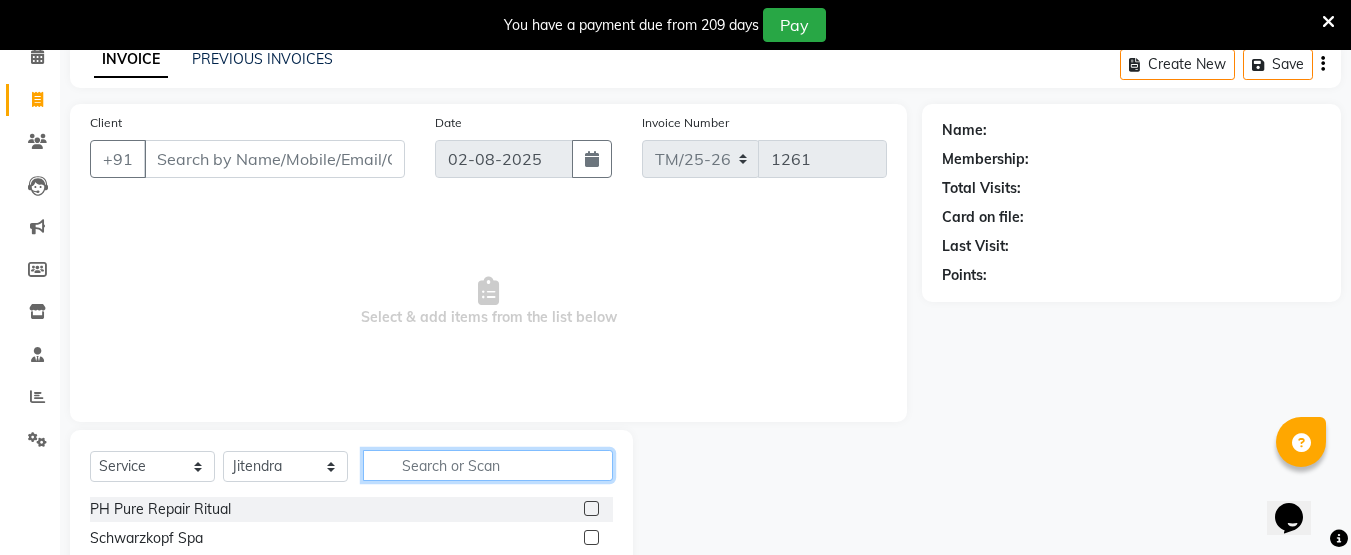 click 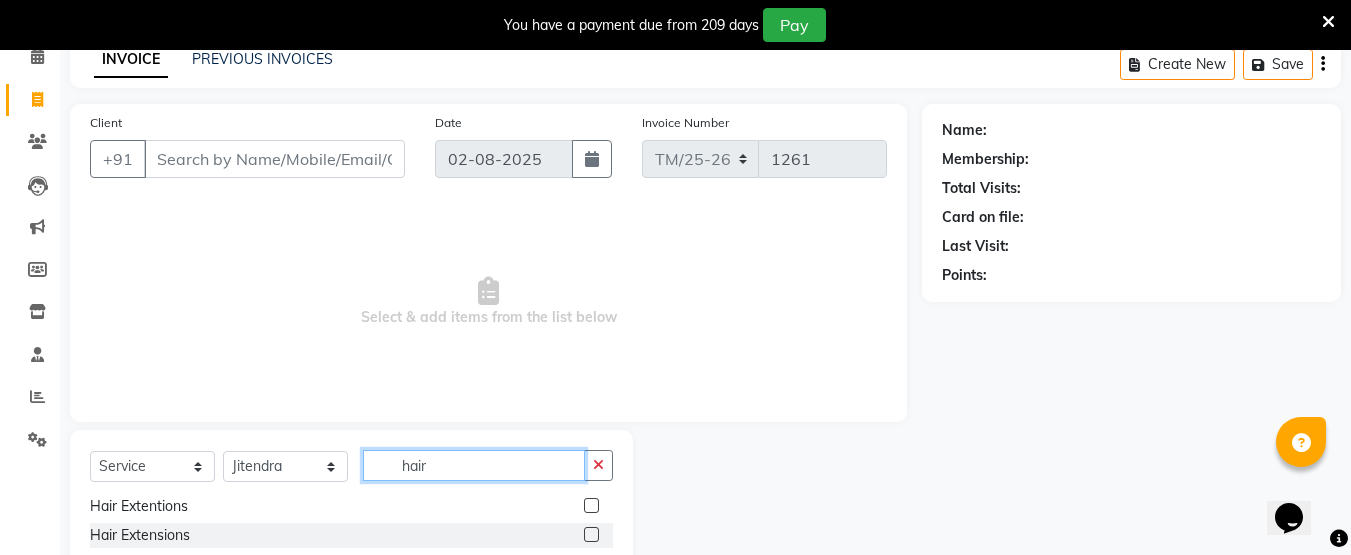 scroll, scrollTop: 31, scrollLeft: 0, axis: vertical 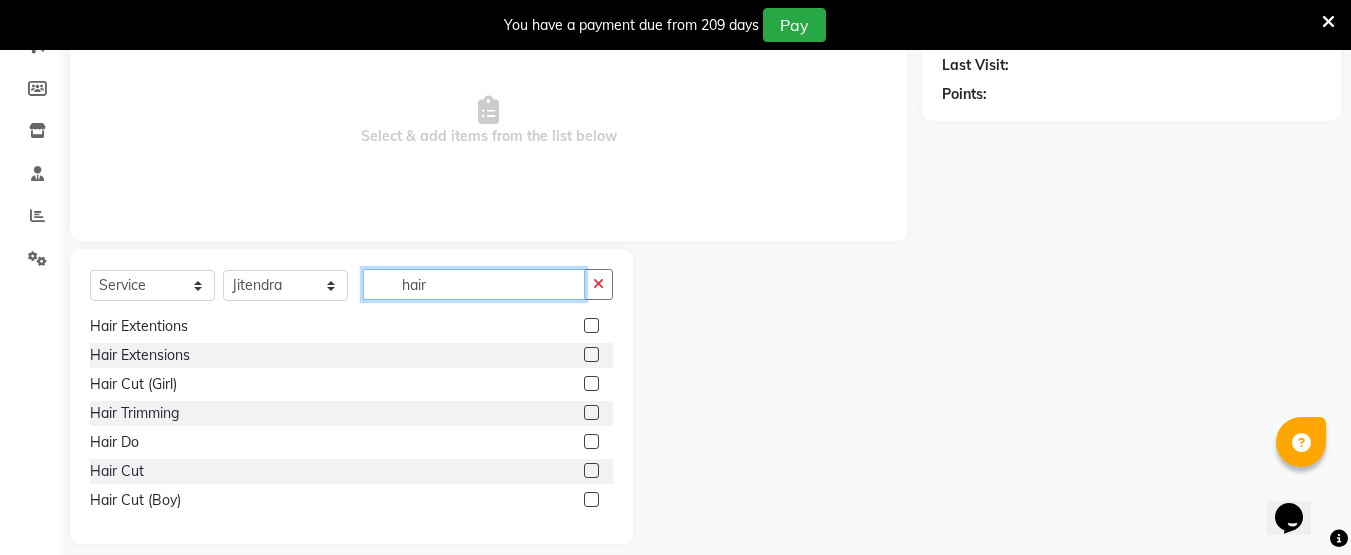 type on "hair" 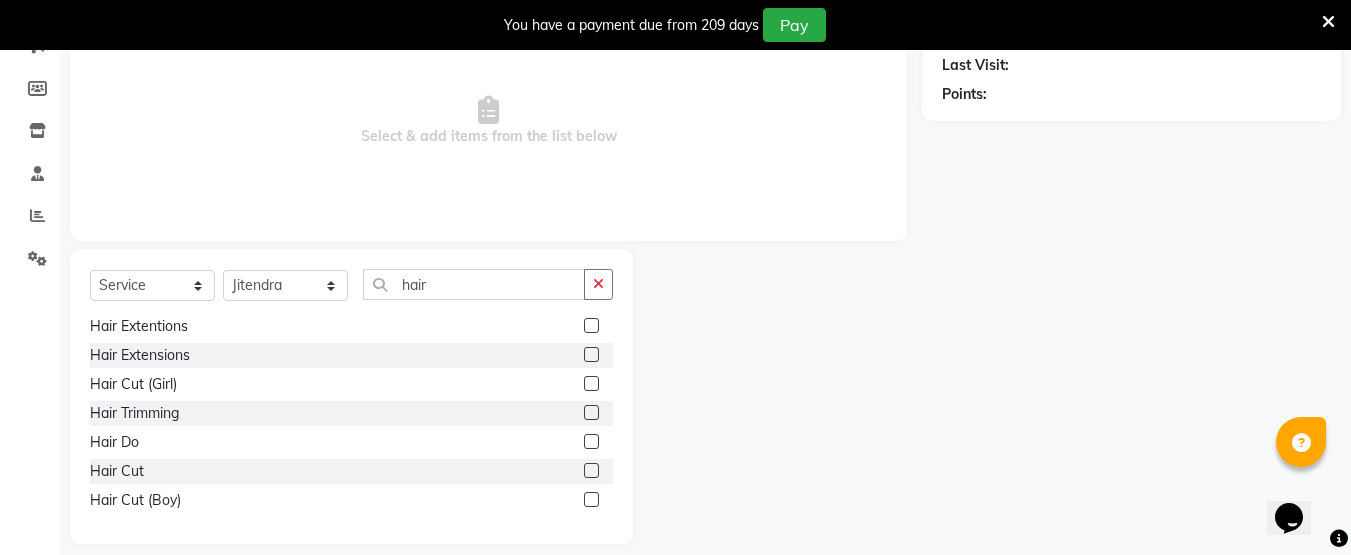 click on "Hair Cut" 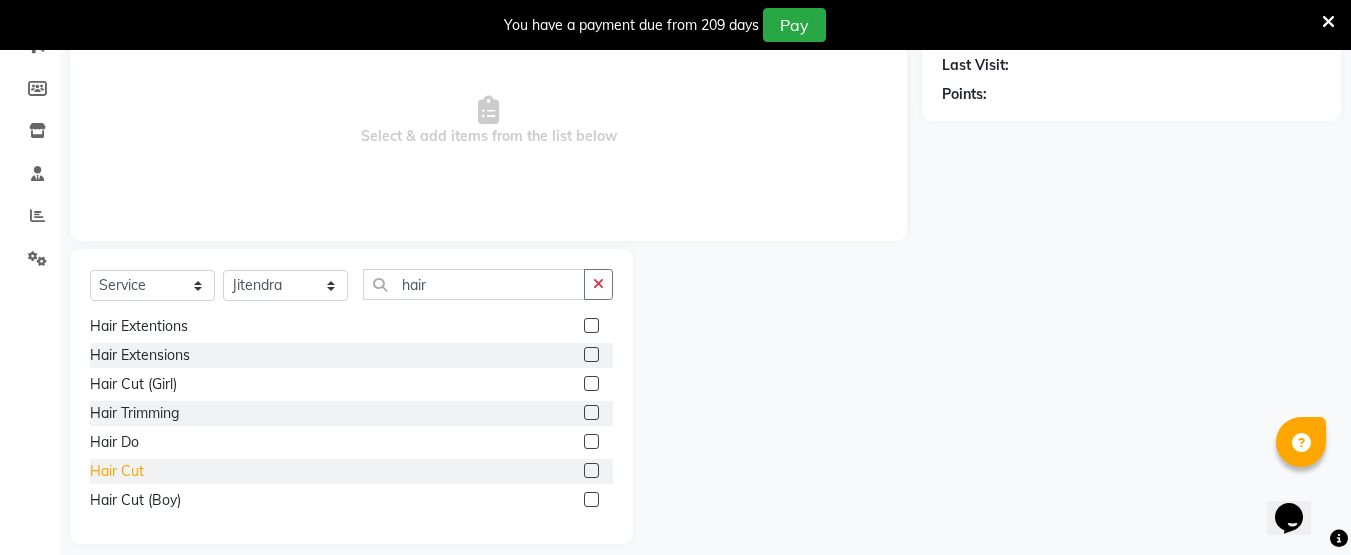 click on "Hair Cut" 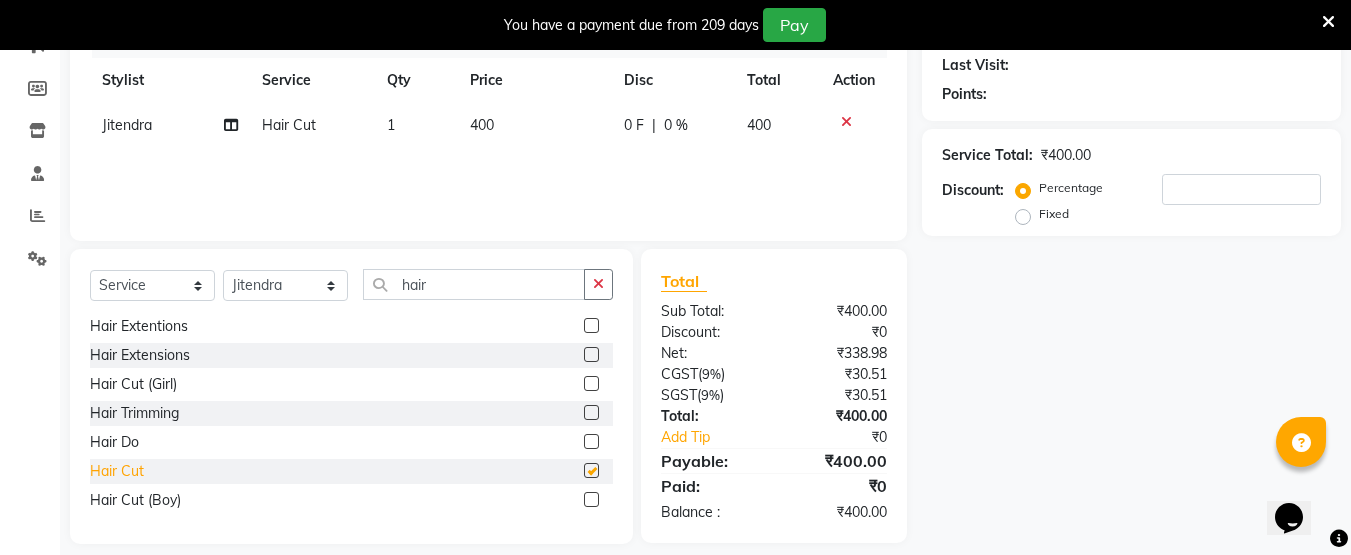 checkbox on "false" 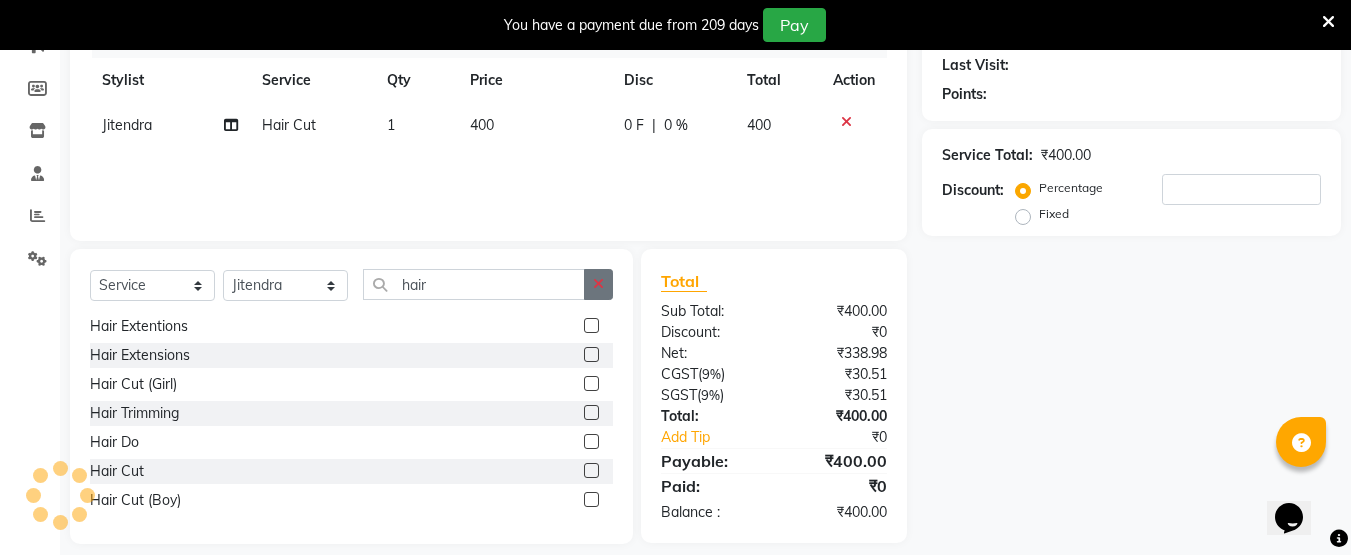 click 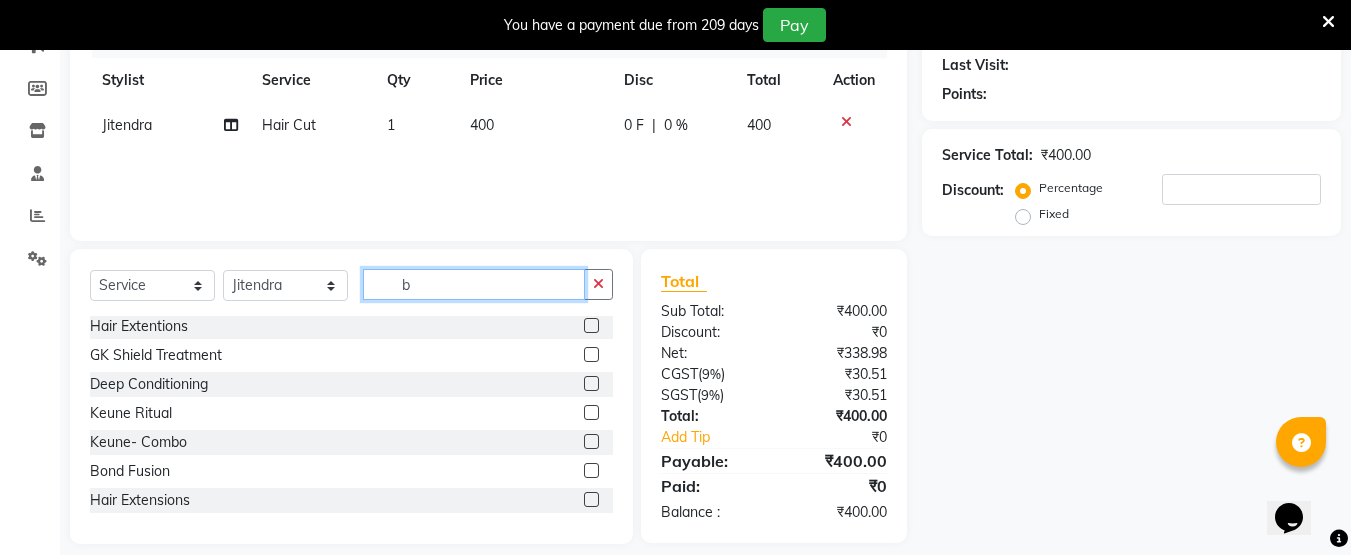 scroll, scrollTop: 0, scrollLeft: 0, axis: both 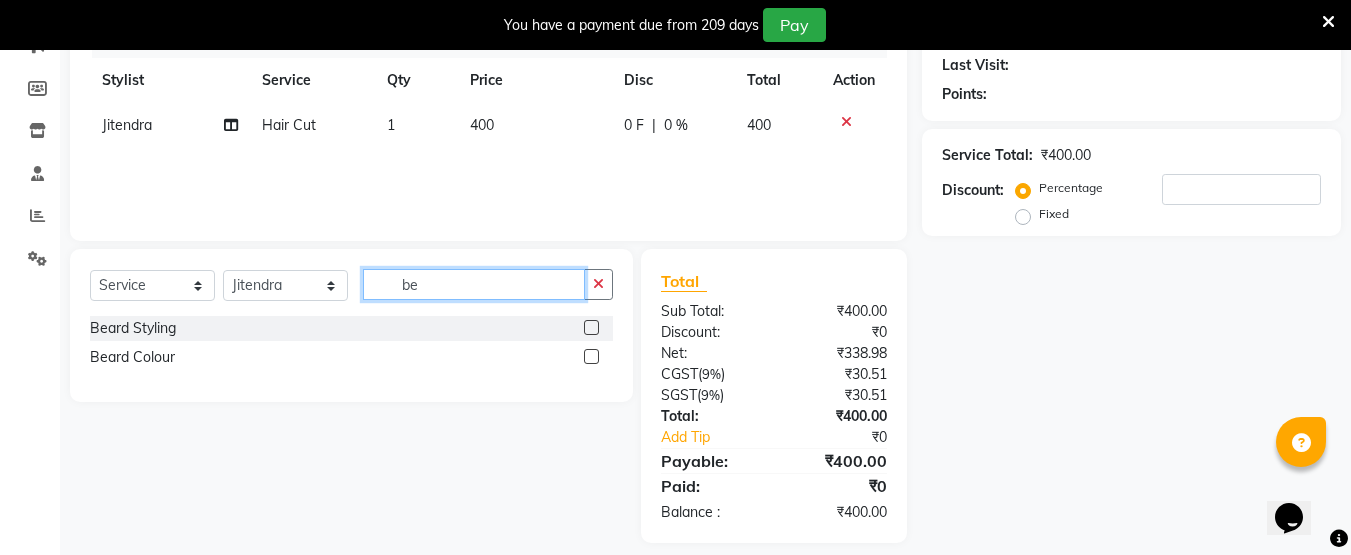 type on "b" 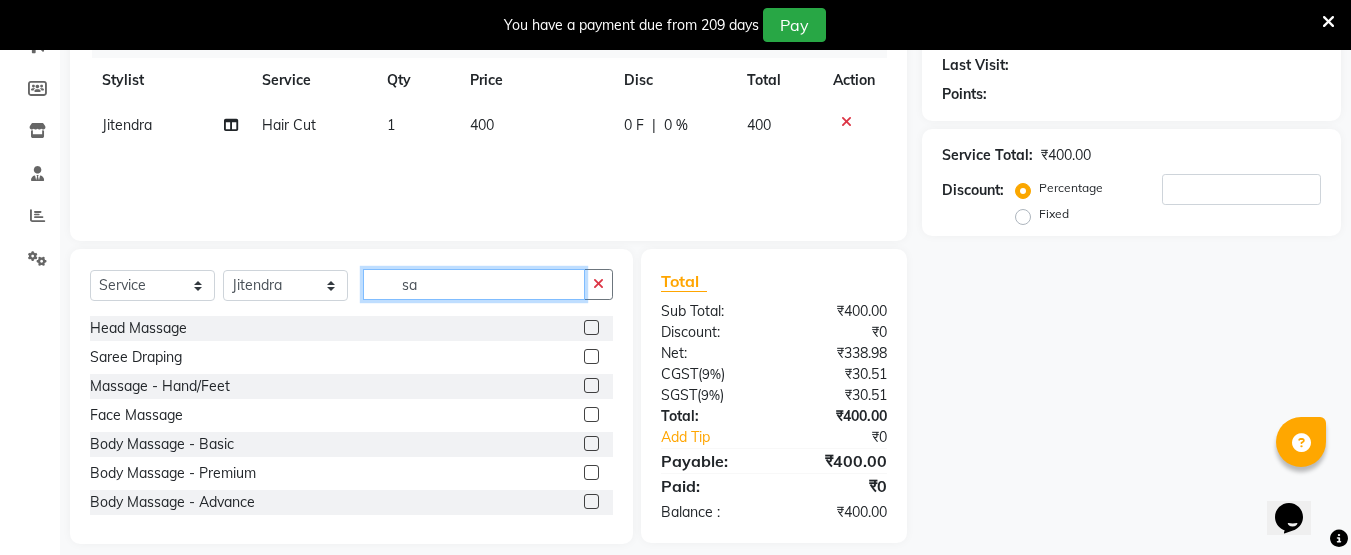 type on "s" 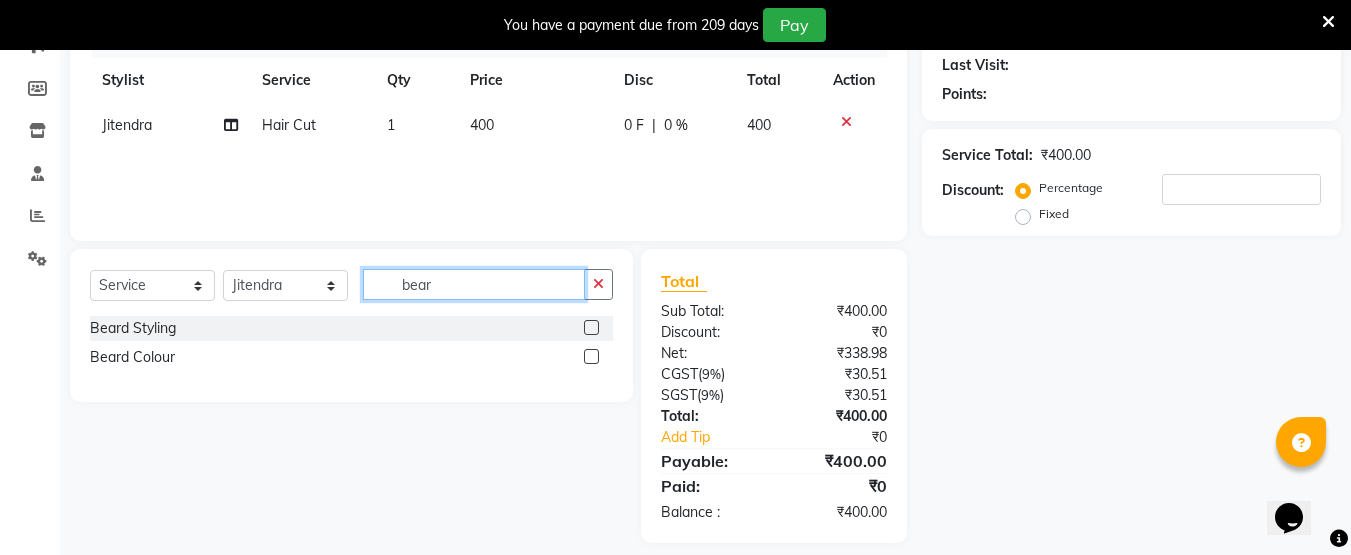 type on "bear" 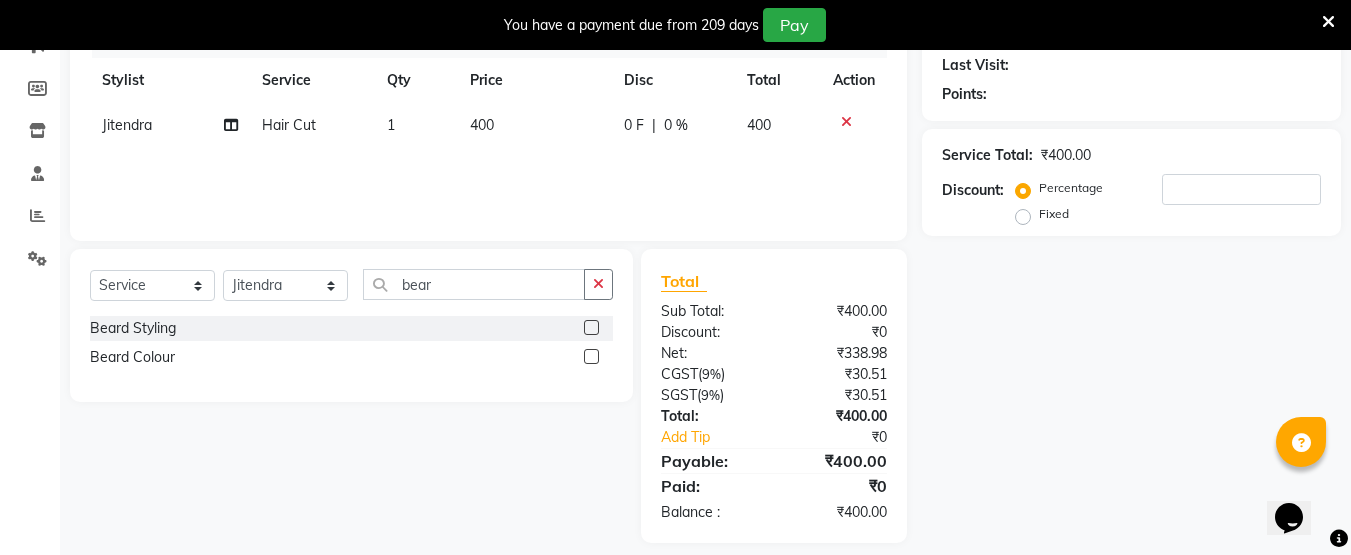 click 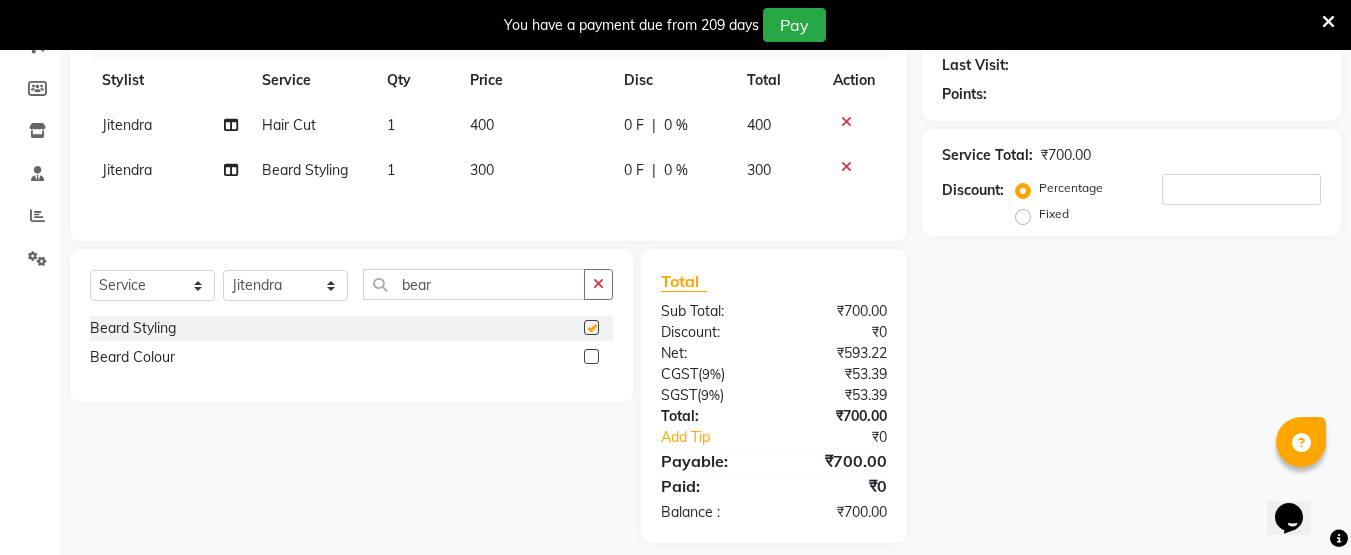 checkbox on "false" 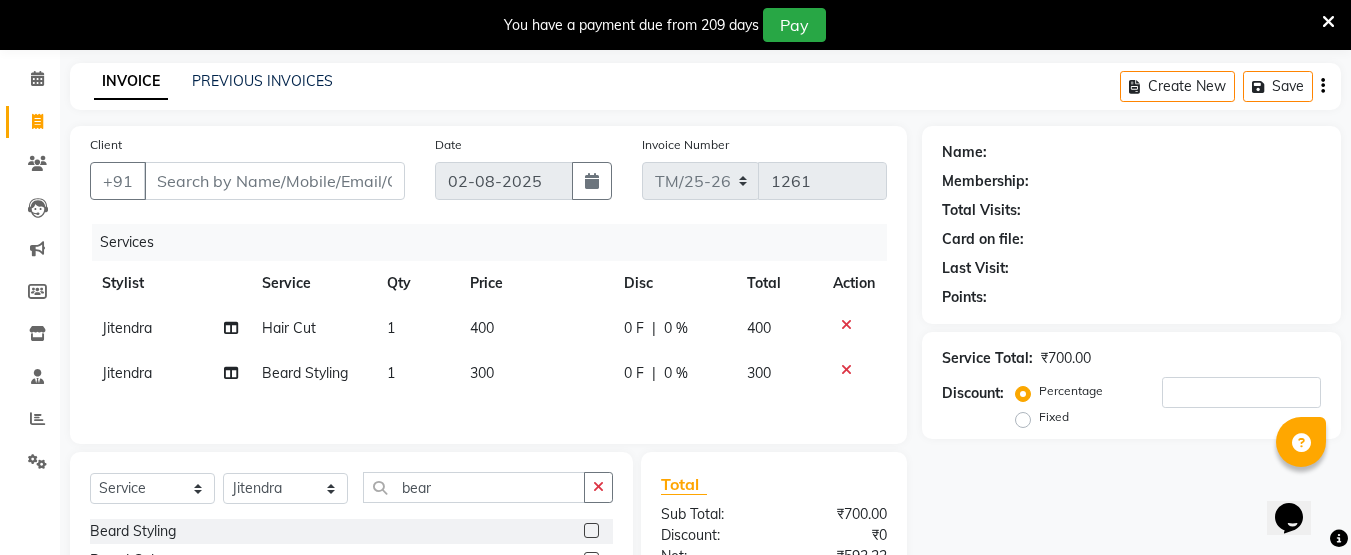 scroll, scrollTop: 55, scrollLeft: 0, axis: vertical 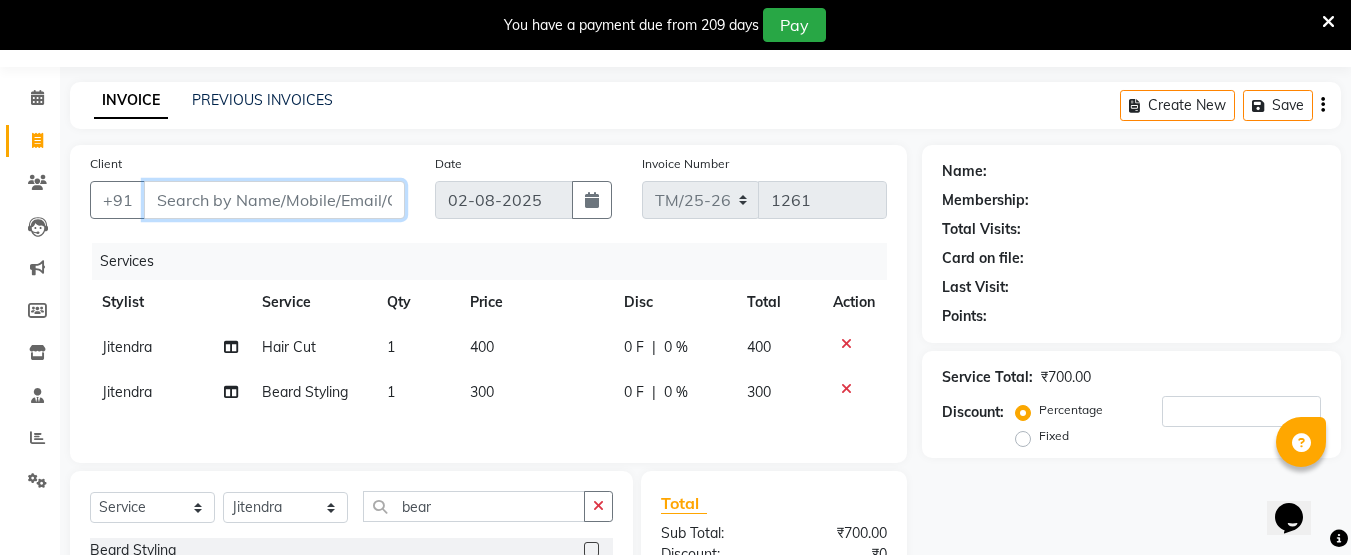 click on "Client" at bounding box center (274, 200) 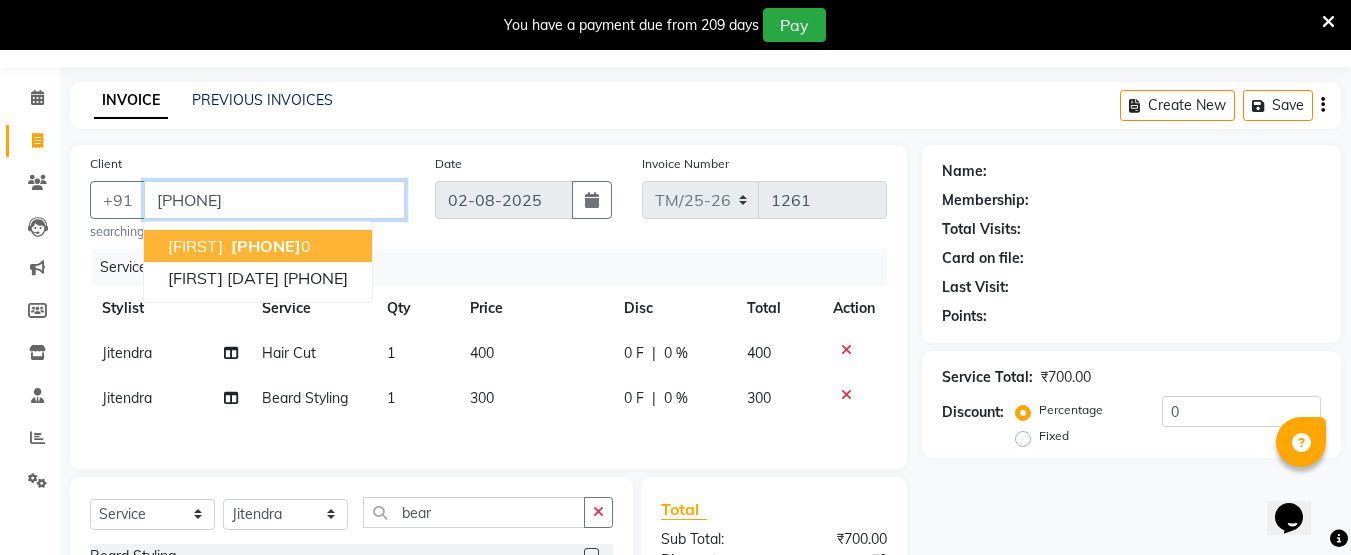 type on "[PHONE]" 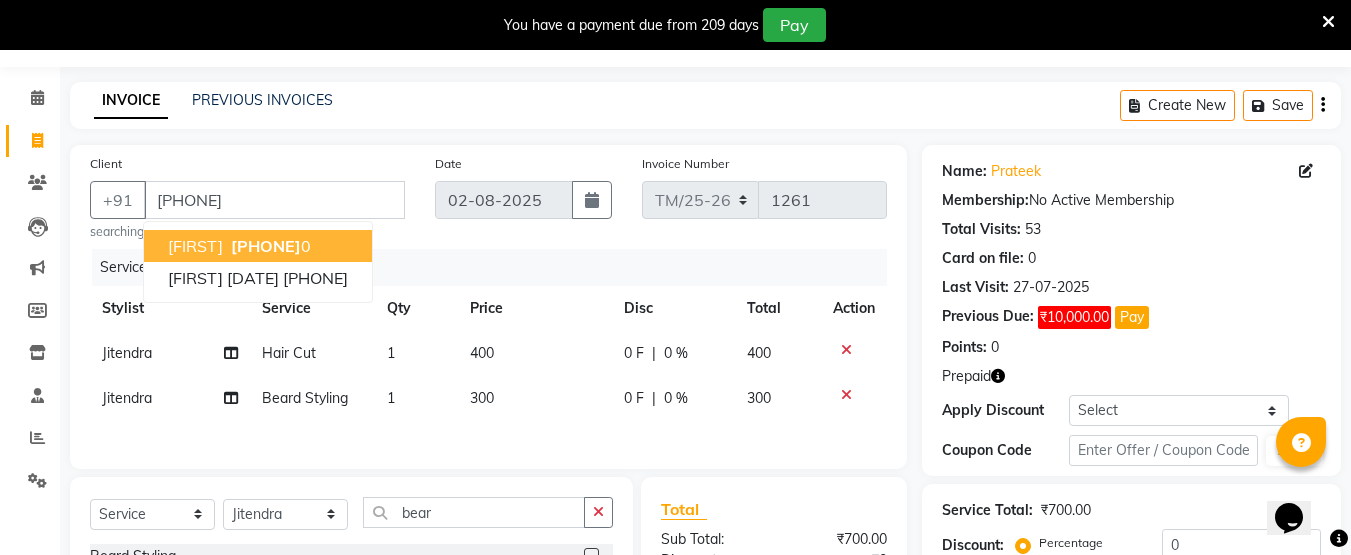 click on "[PHONE]" at bounding box center (266, 246) 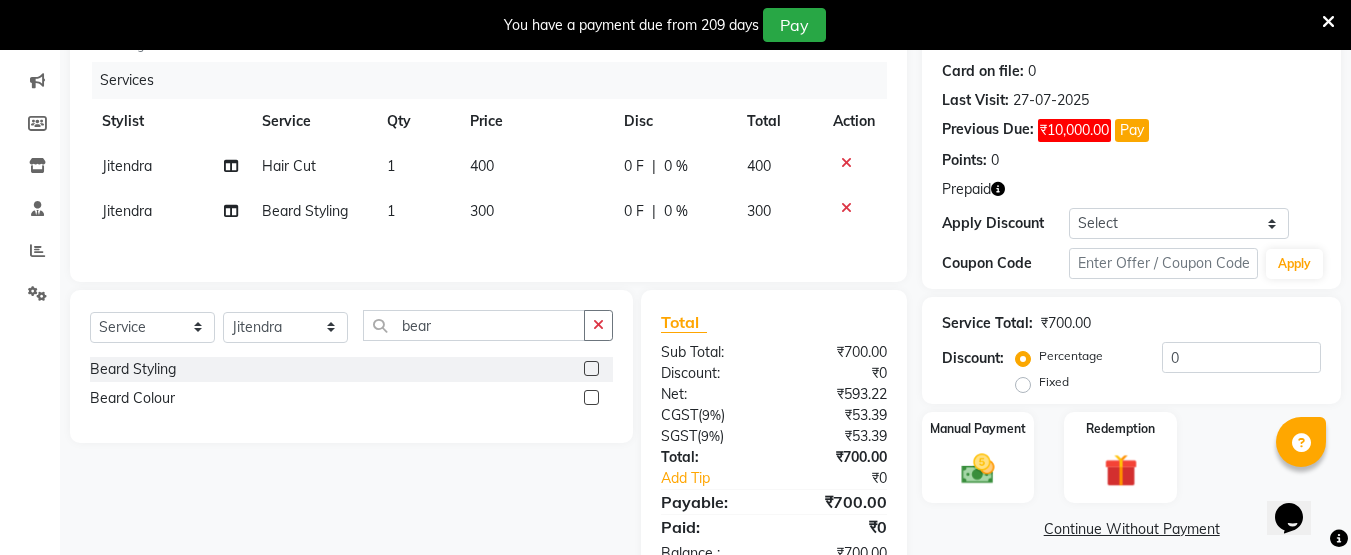 scroll, scrollTop: 234, scrollLeft: 0, axis: vertical 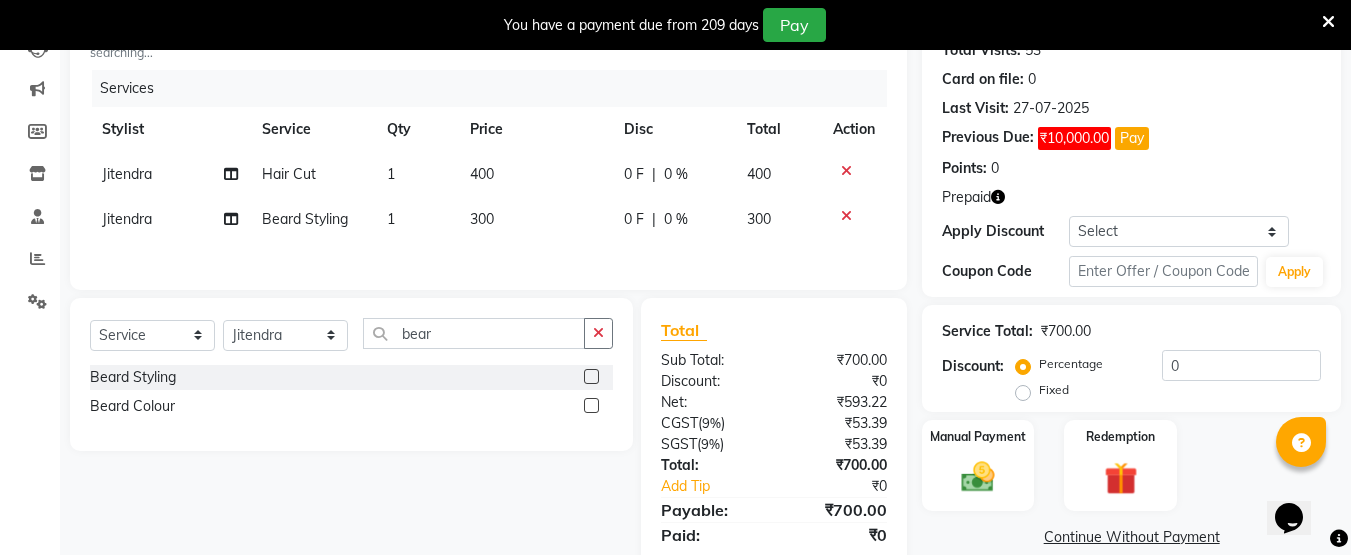 click 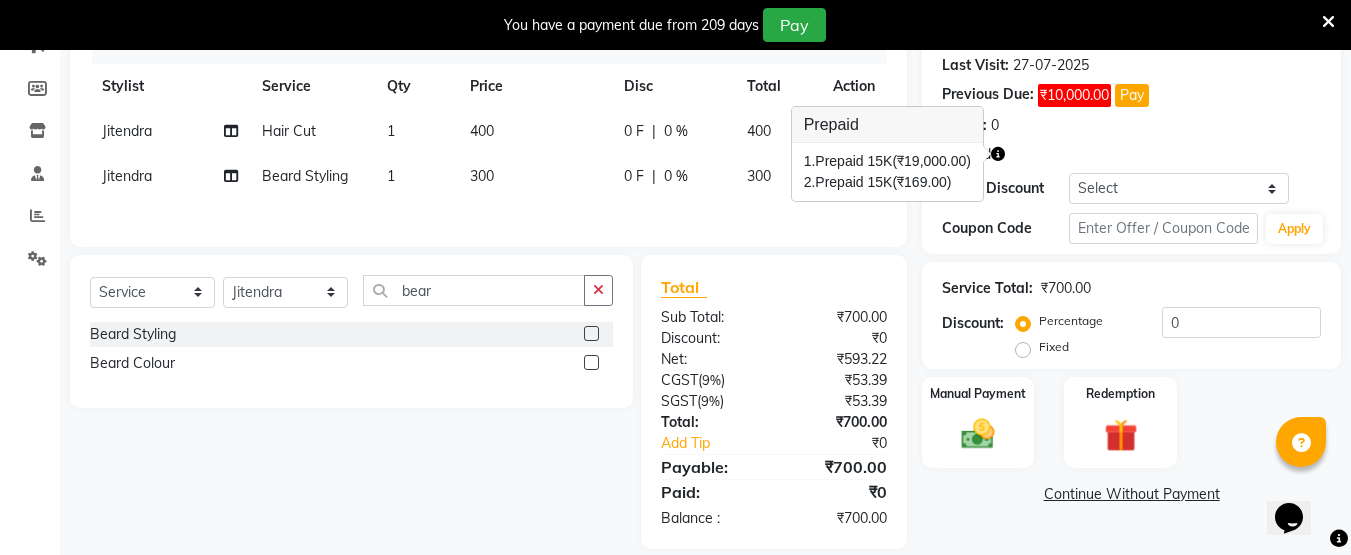 scroll, scrollTop: 292, scrollLeft: 0, axis: vertical 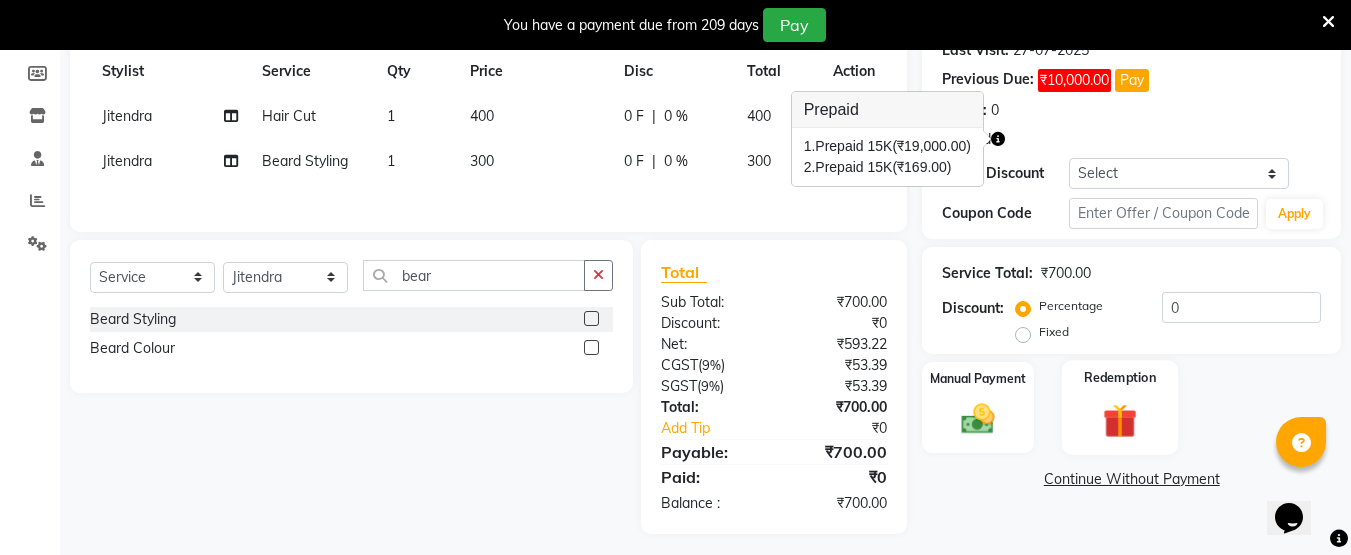click 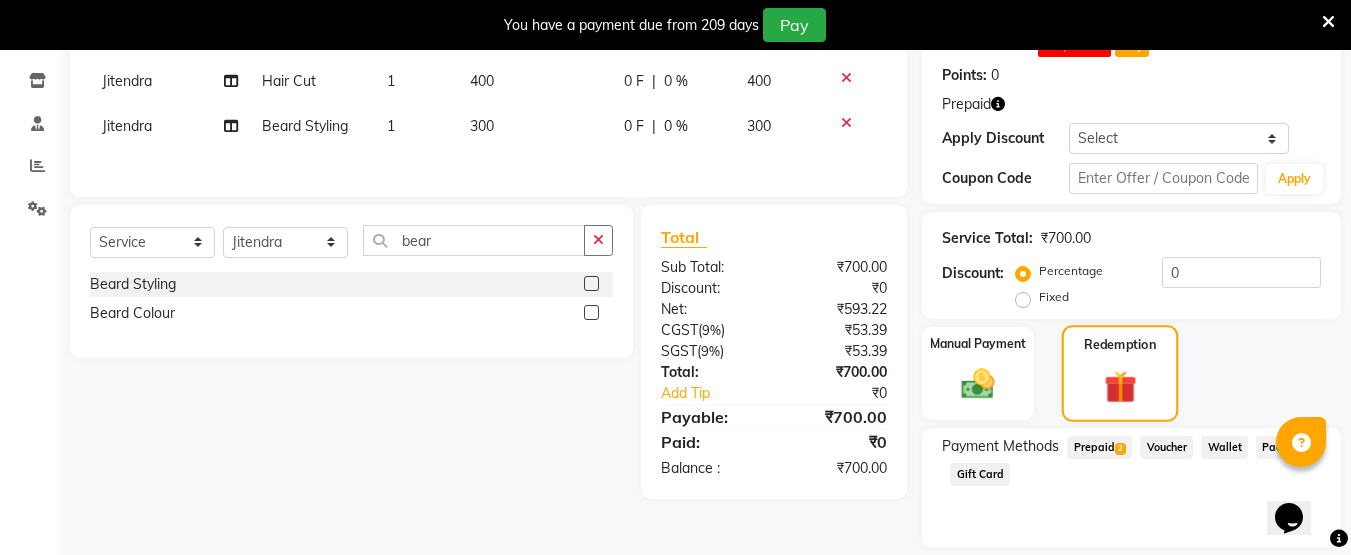 scroll, scrollTop: 391, scrollLeft: 0, axis: vertical 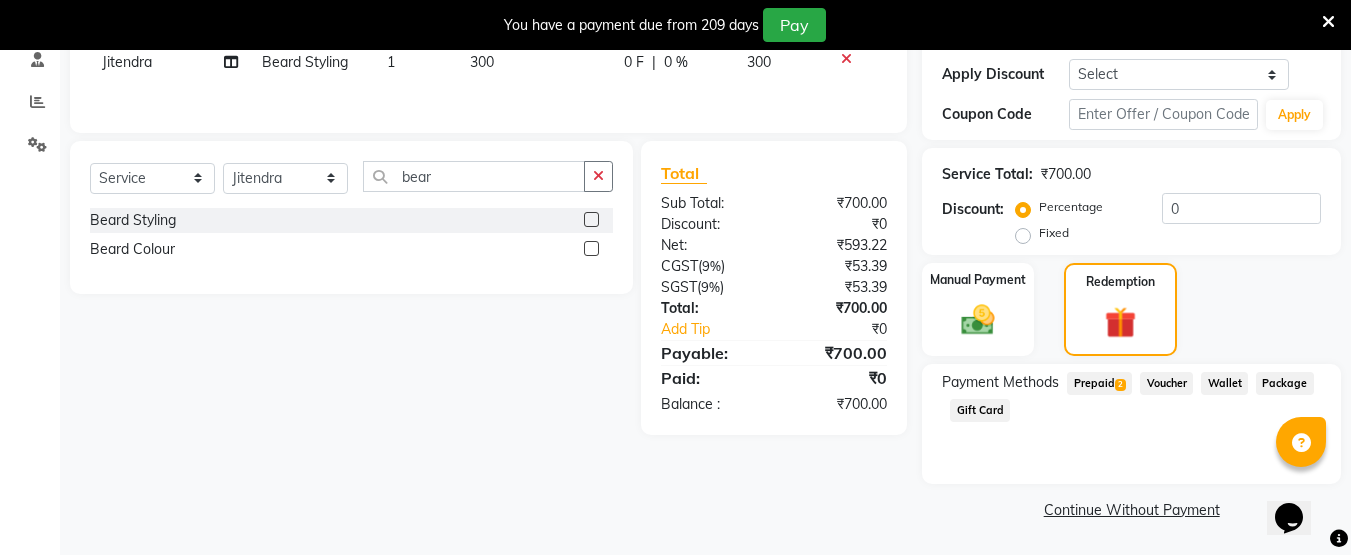 click on "2" 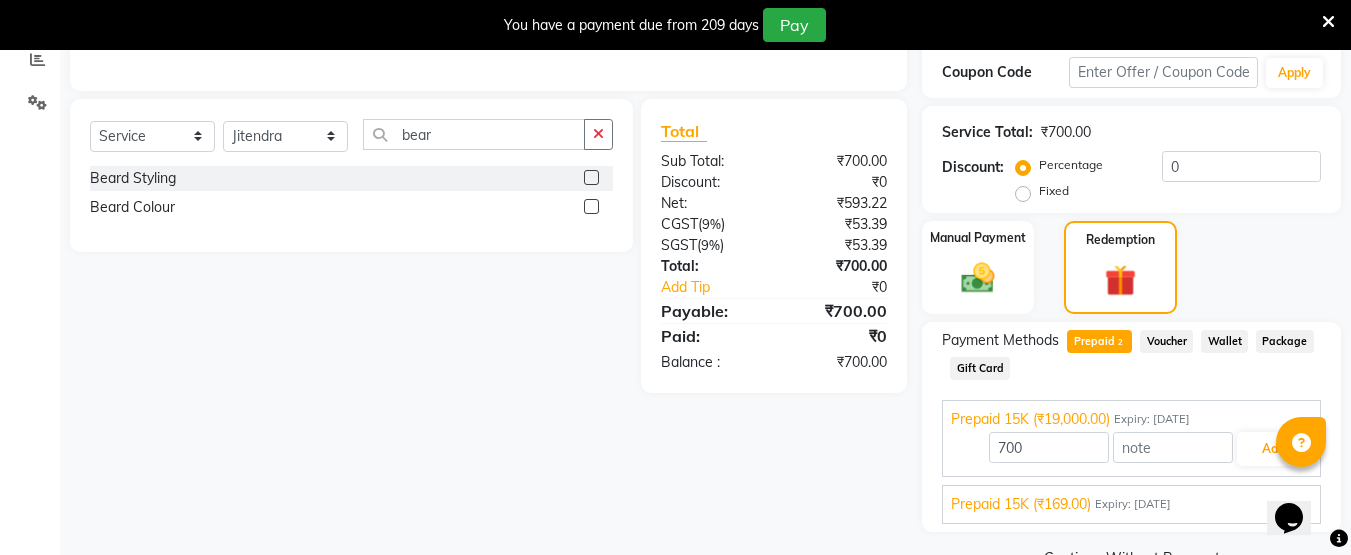 scroll, scrollTop: 481, scrollLeft: 0, axis: vertical 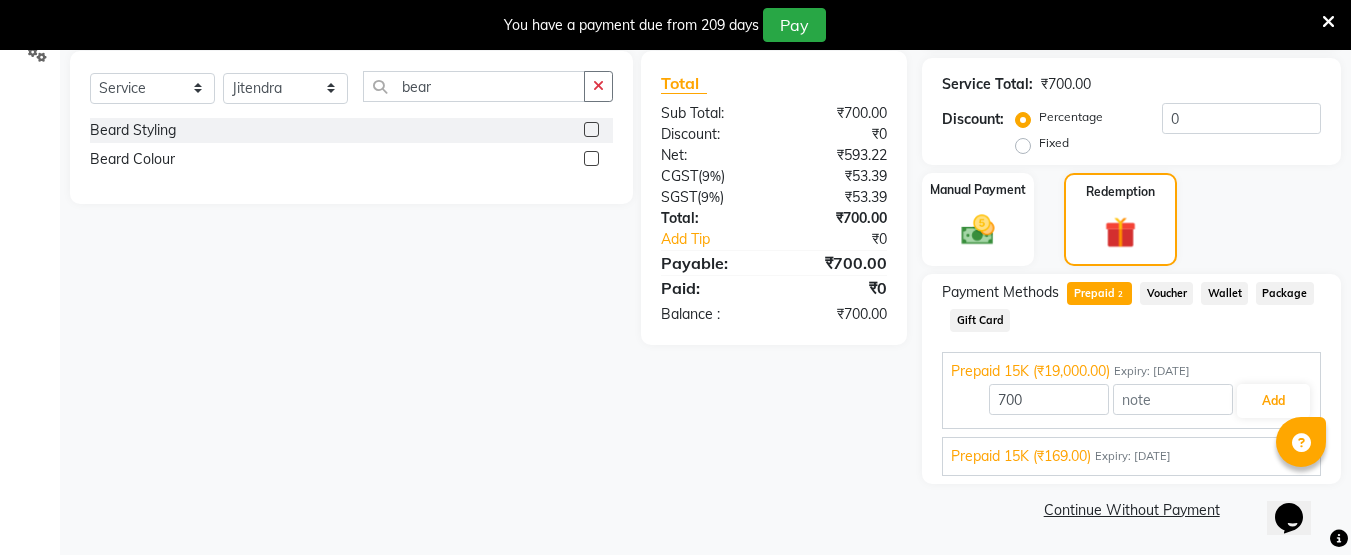 click on "Prepaid 15K (₹169.00) Expiry: [DATE] [NUMBER] Add" at bounding box center (1131, 456) 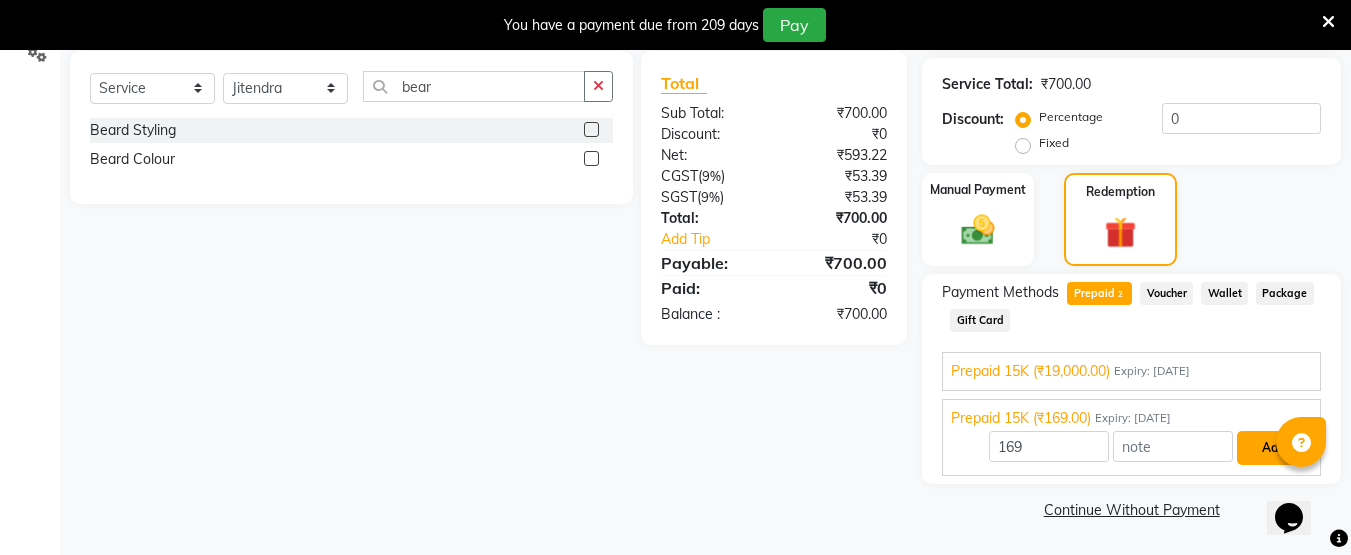 click on "Add" at bounding box center (1273, 448) 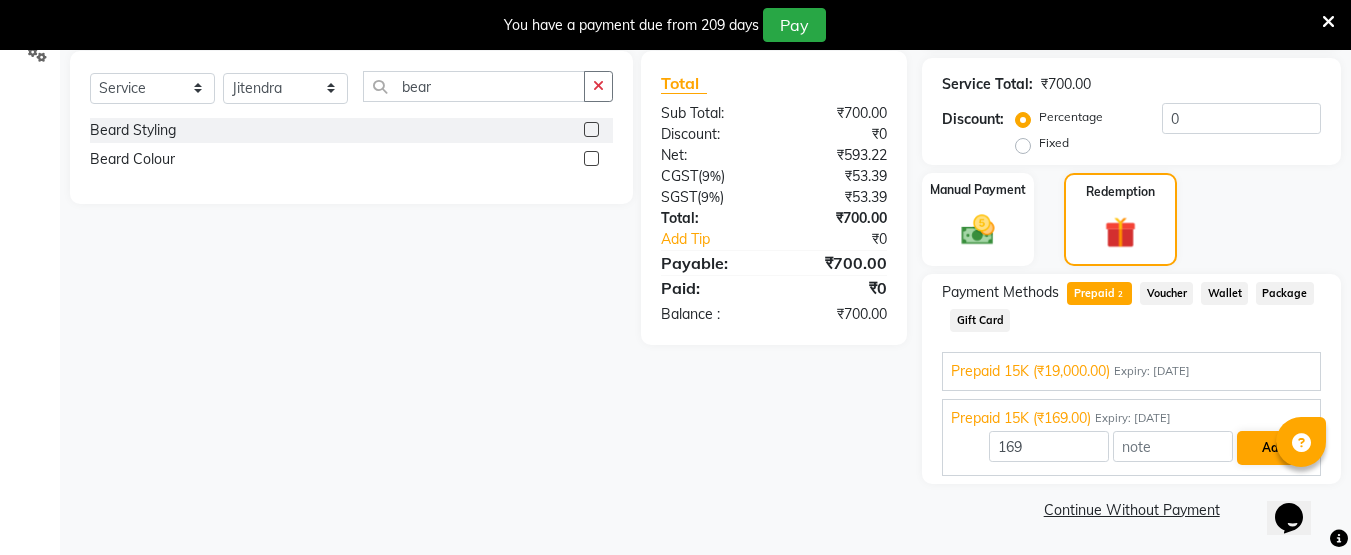 scroll, scrollTop: 408, scrollLeft: 0, axis: vertical 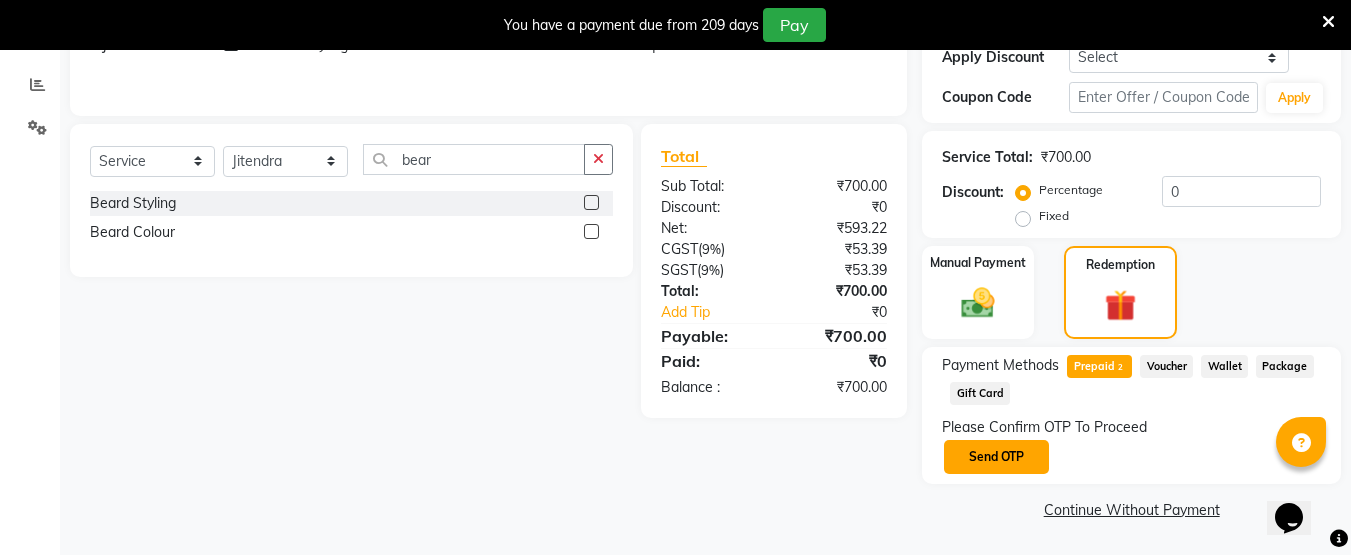 click on "Send OTP" 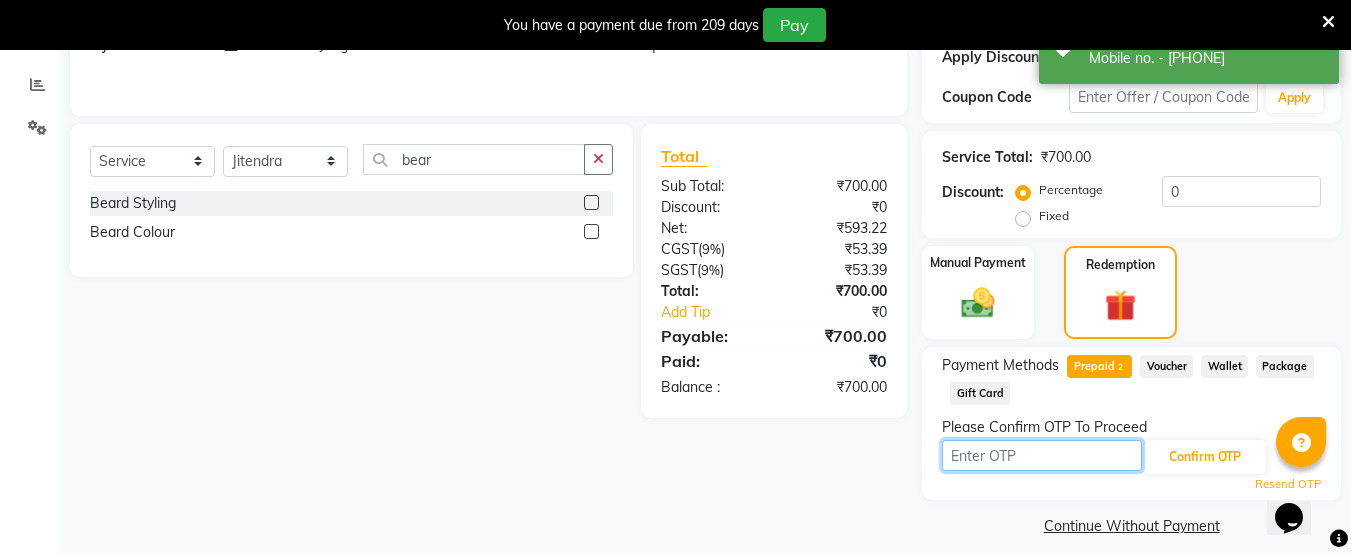 click at bounding box center [1042, 455] 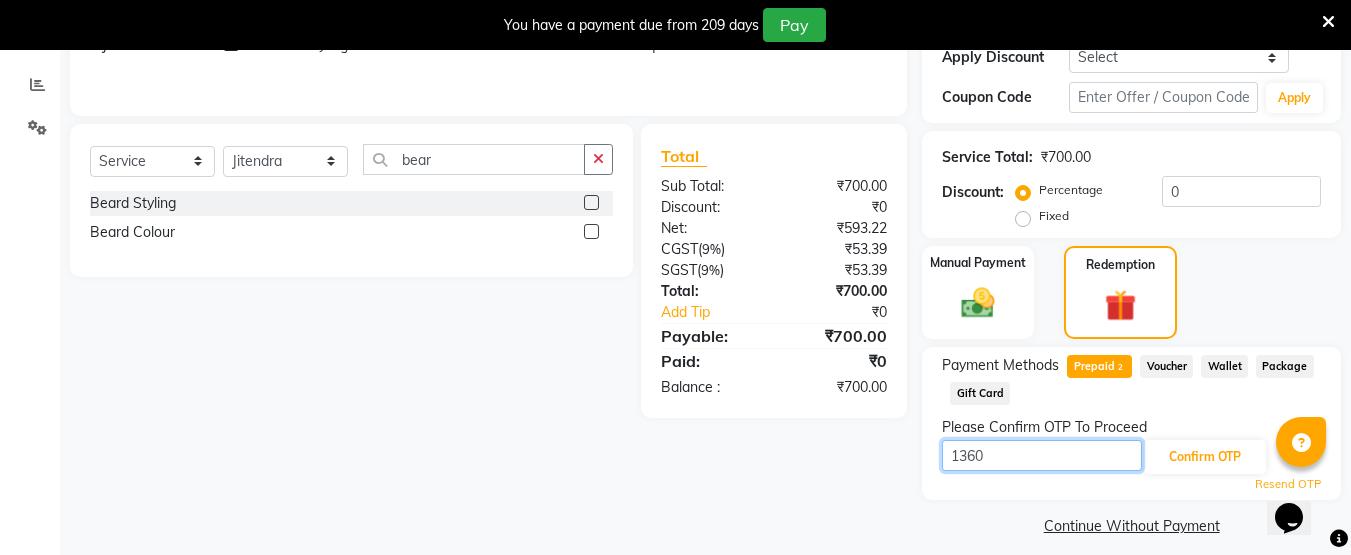 type on "1360" 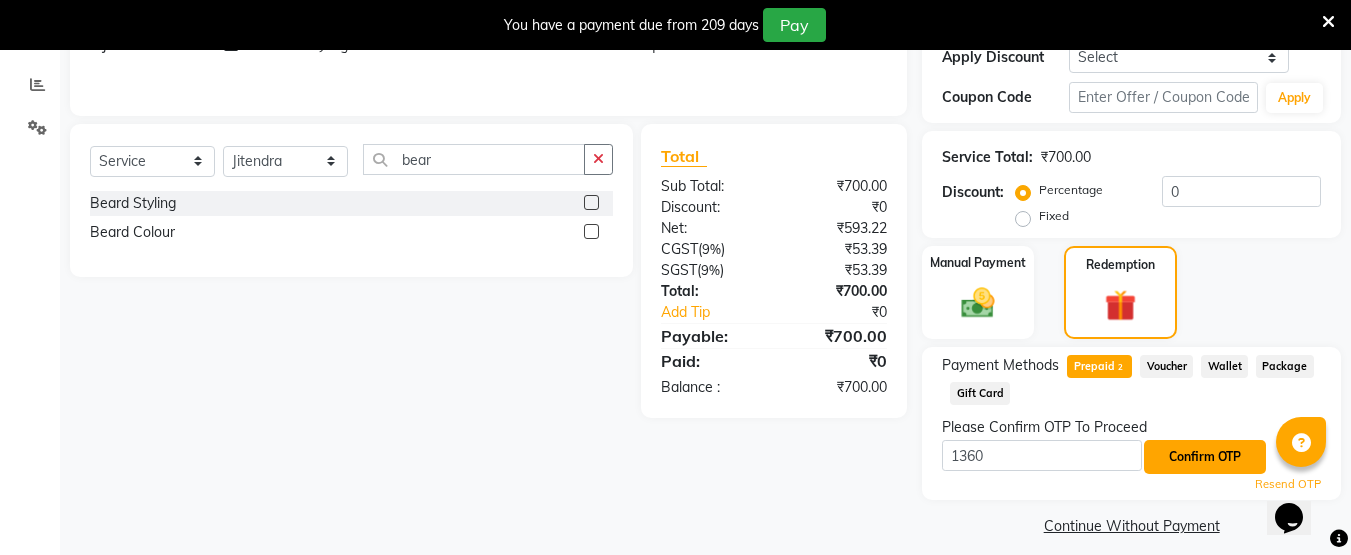 click on "Confirm OTP" 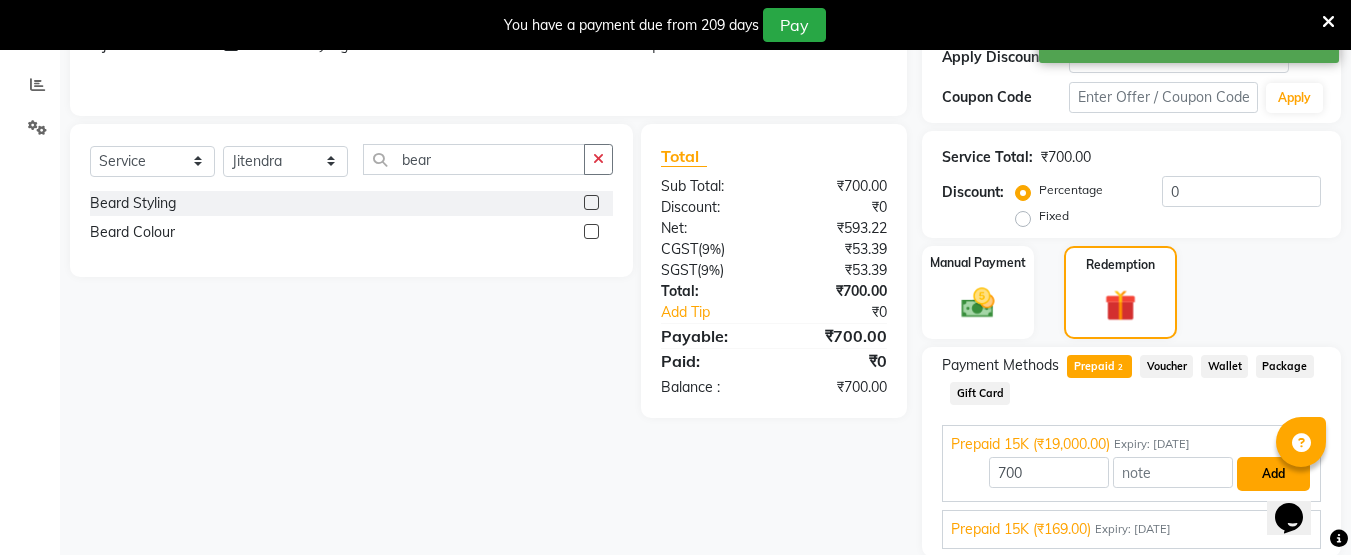 click on "Add" at bounding box center (1273, 474) 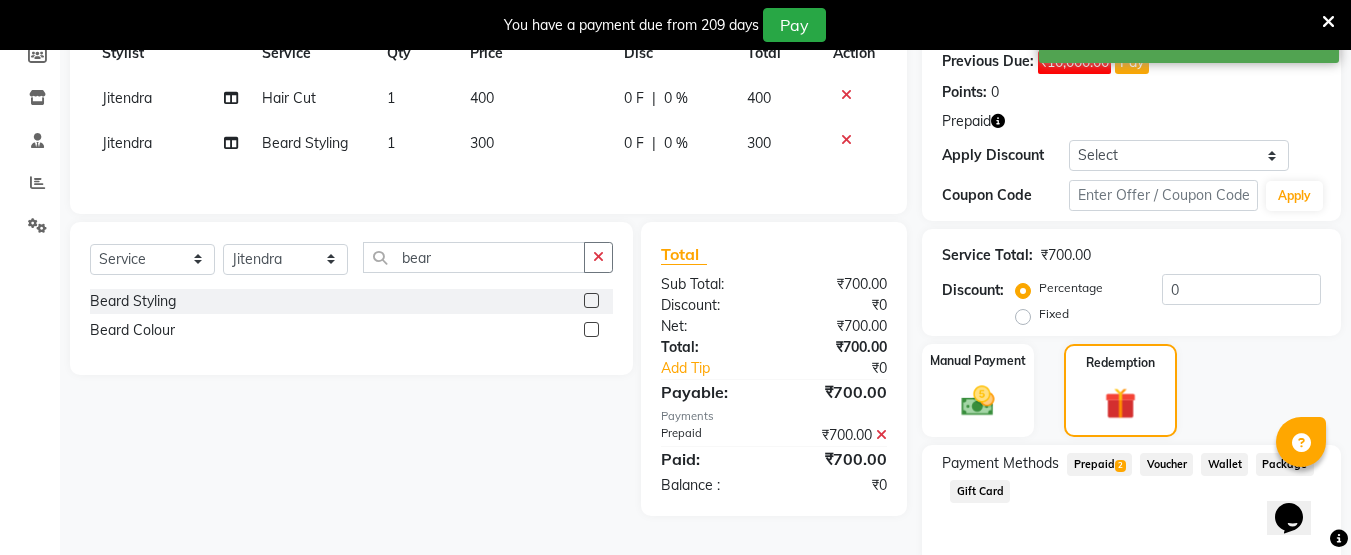 scroll, scrollTop: 504, scrollLeft: 0, axis: vertical 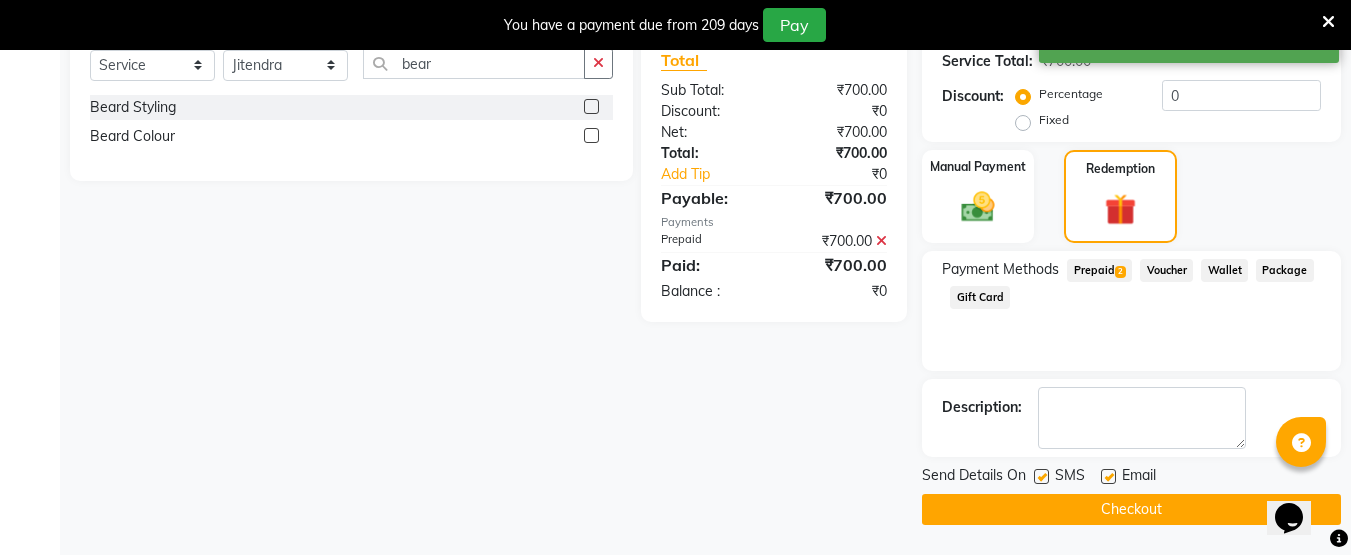 click on "Checkout" 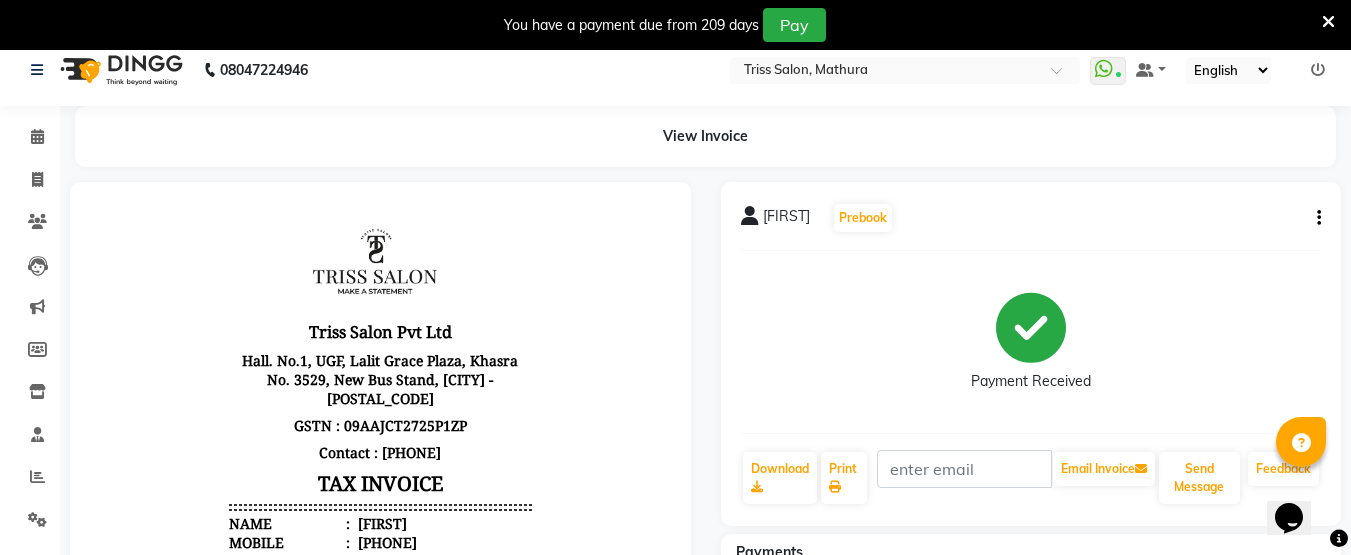 scroll, scrollTop: 0, scrollLeft: 0, axis: both 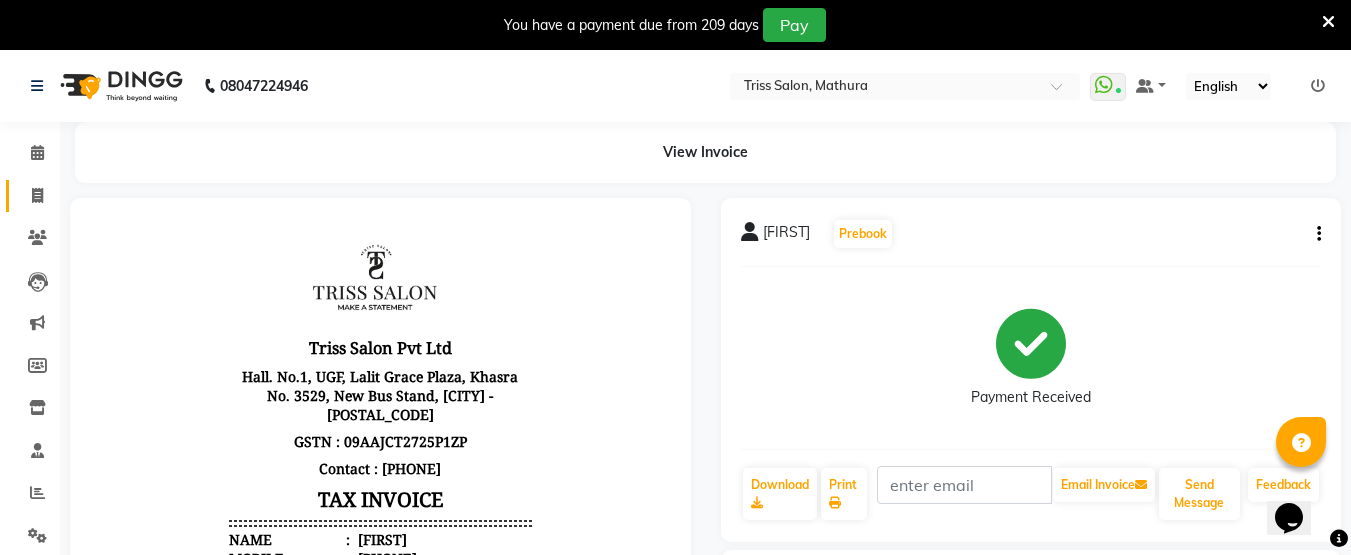 click 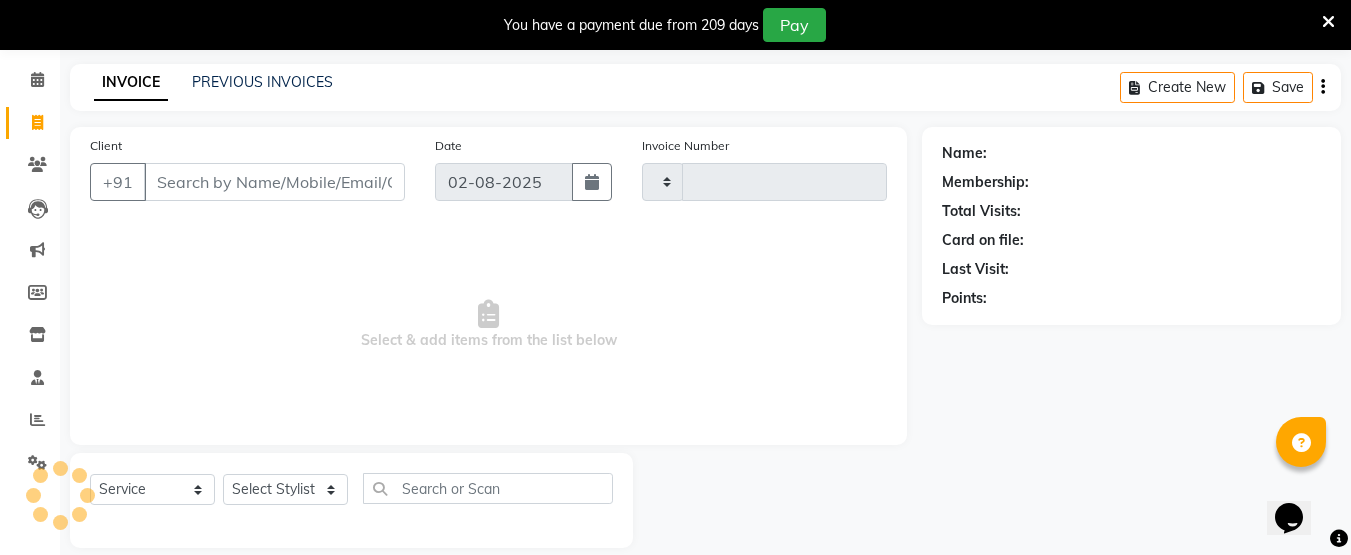 scroll, scrollTop: 96, scrollLeft: 0, axis: vertical 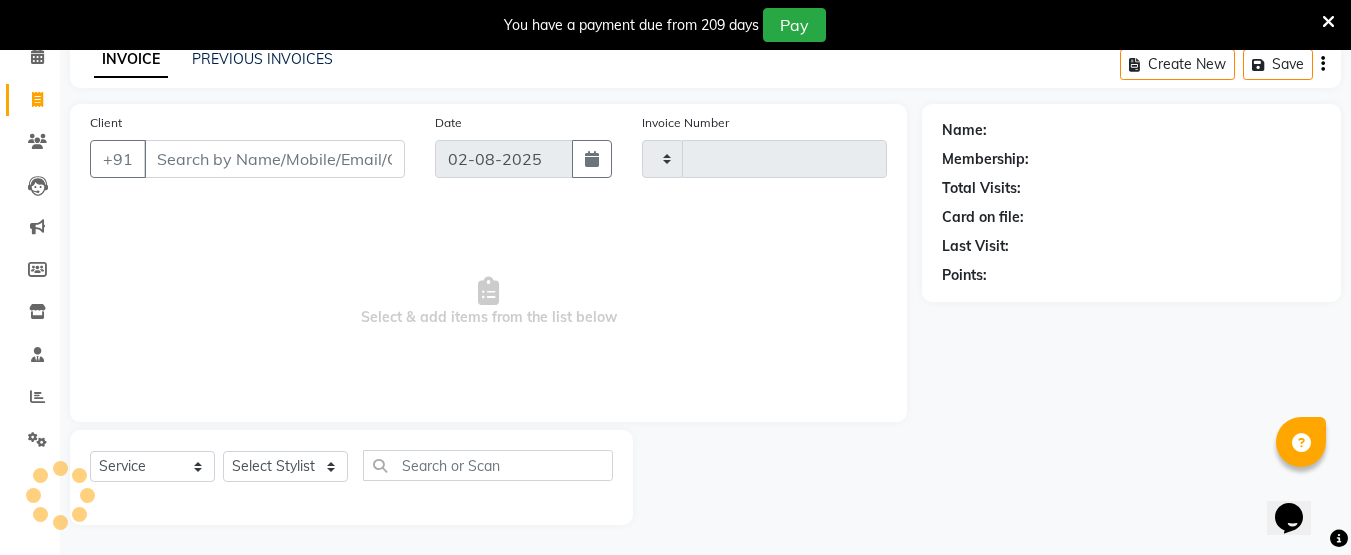 type on "1262" 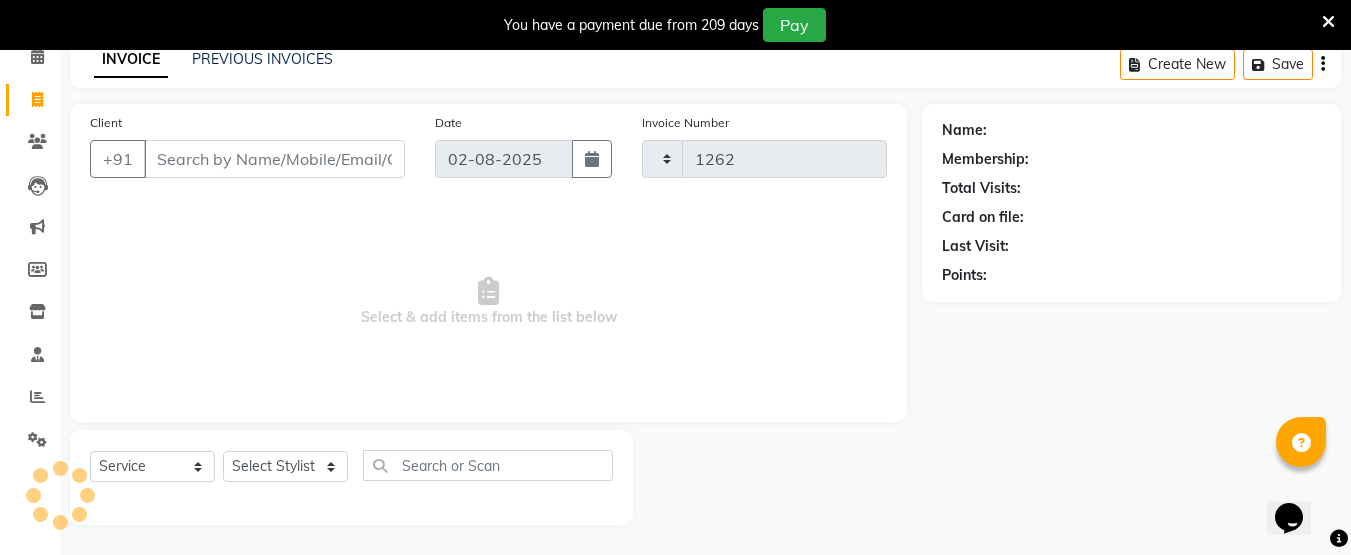 select on "4304" 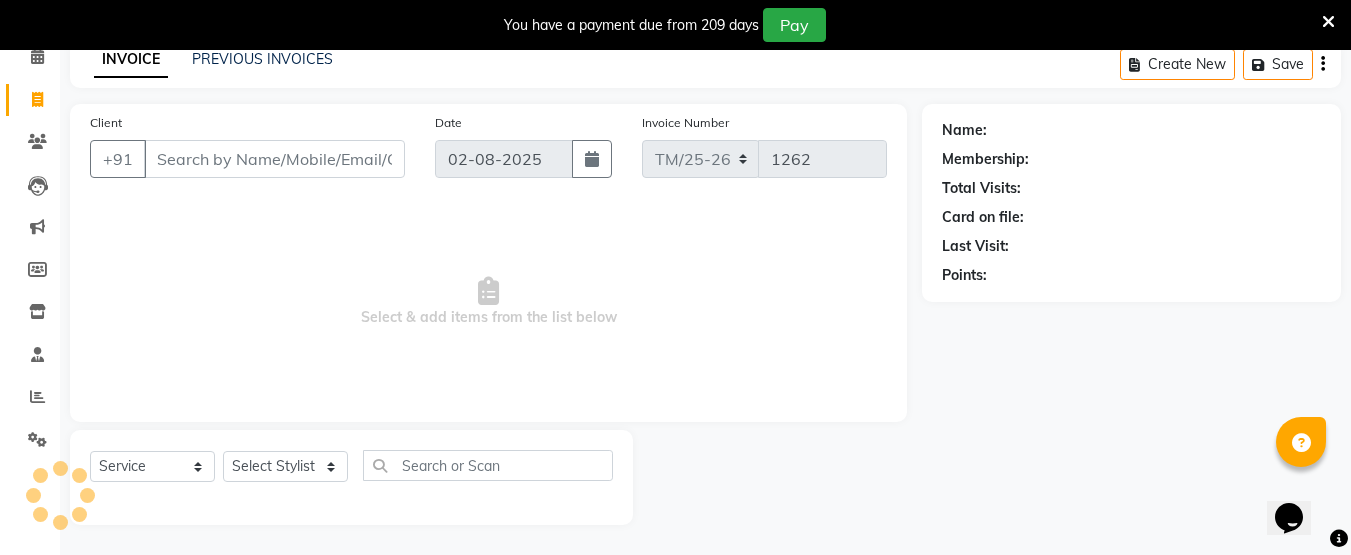 scroll, scrollTop: 0, scrollLeft: 0, axis: both 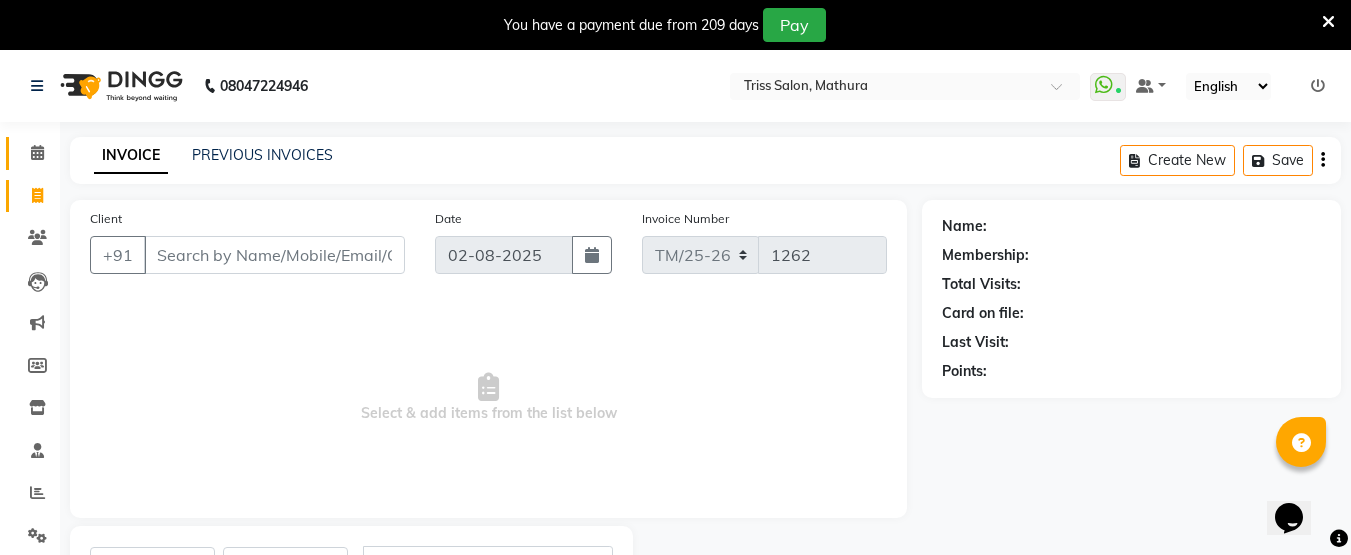 click 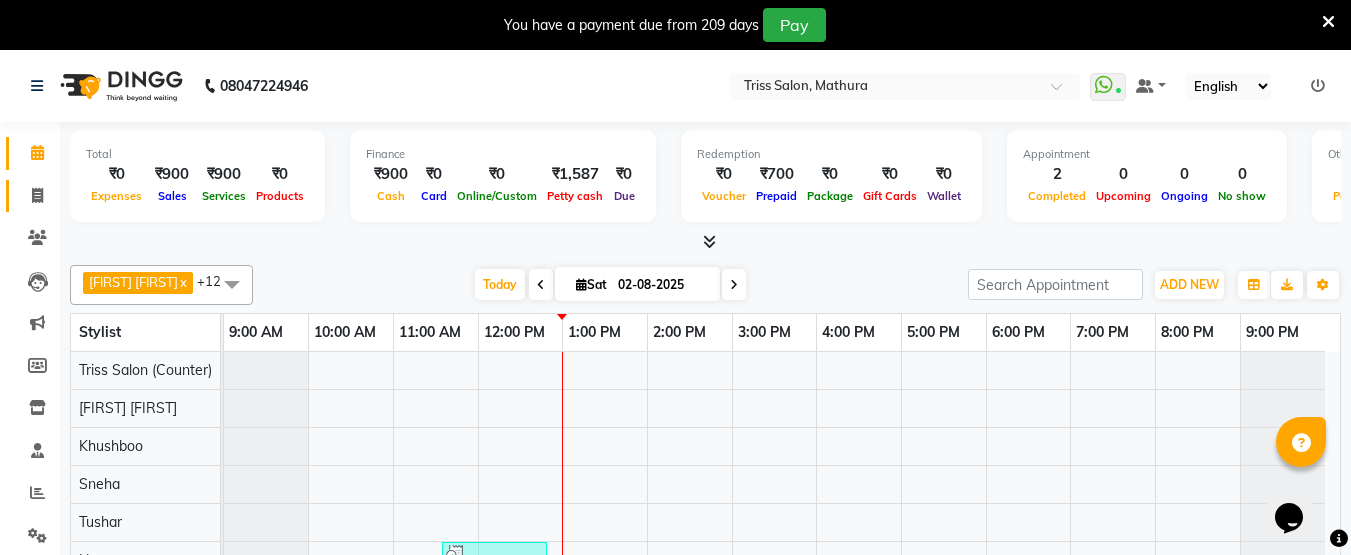 click 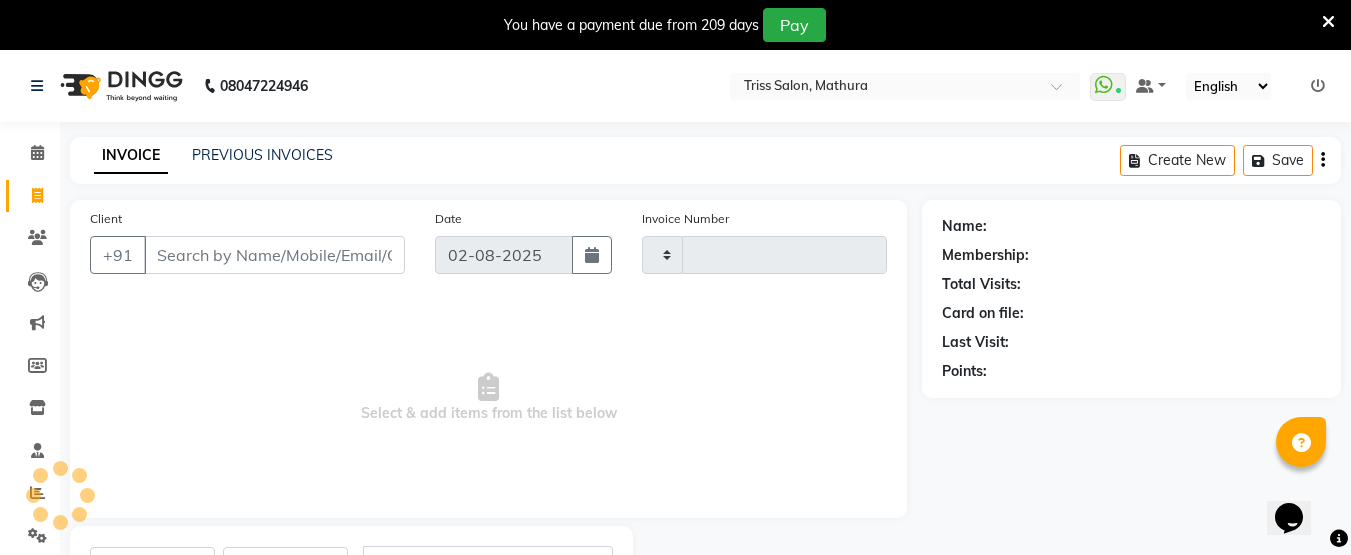 type on "1262" 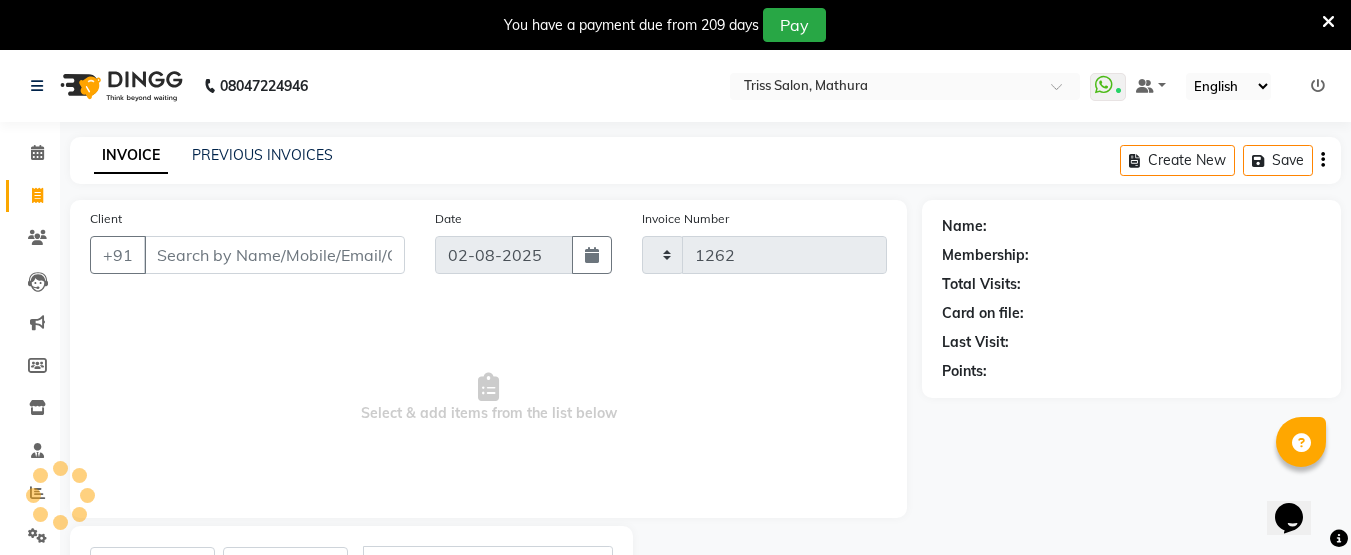 select on "4304" 